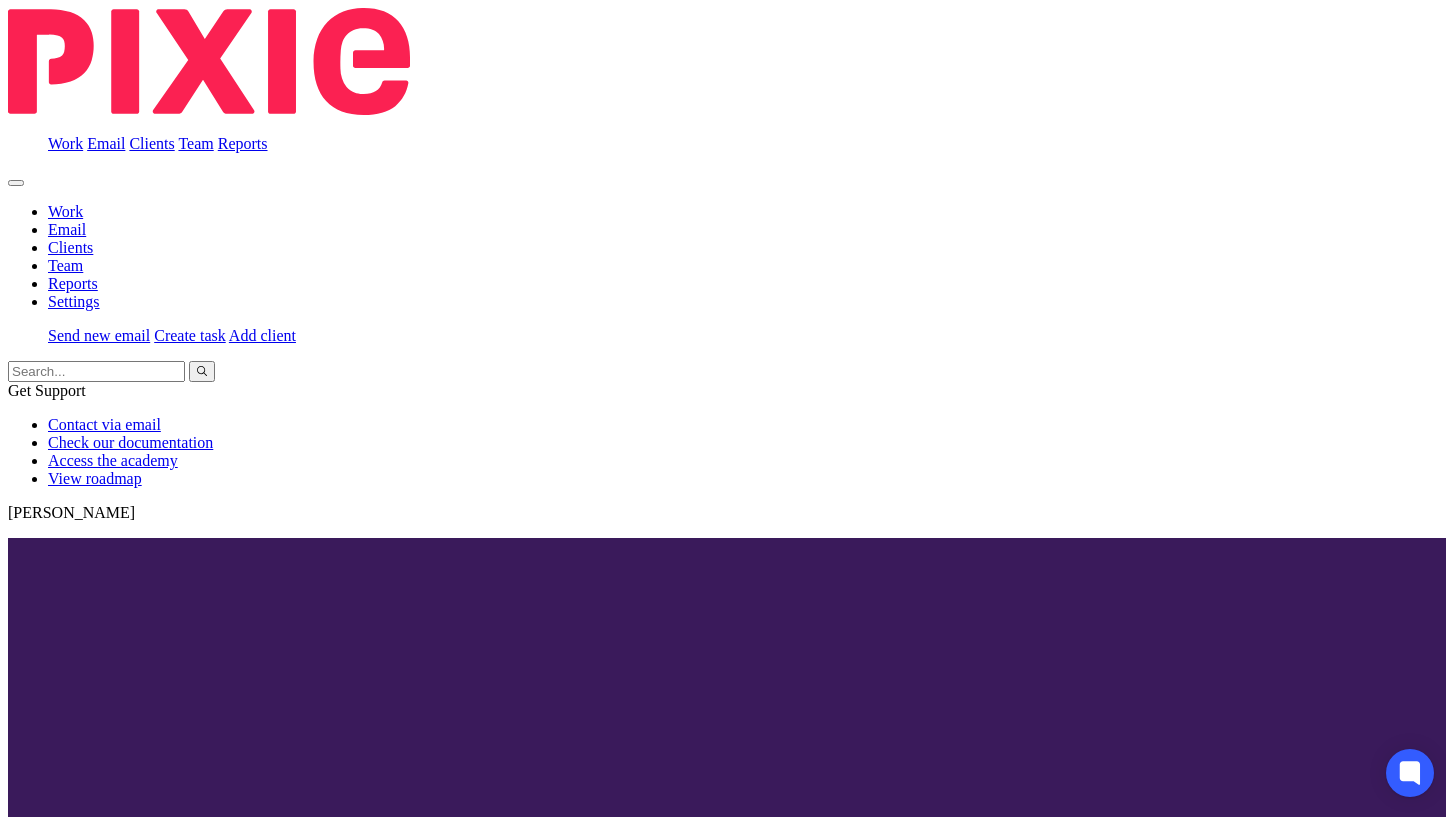 scroll, scrollTop: 0, scrollLeft: 0, axis: both 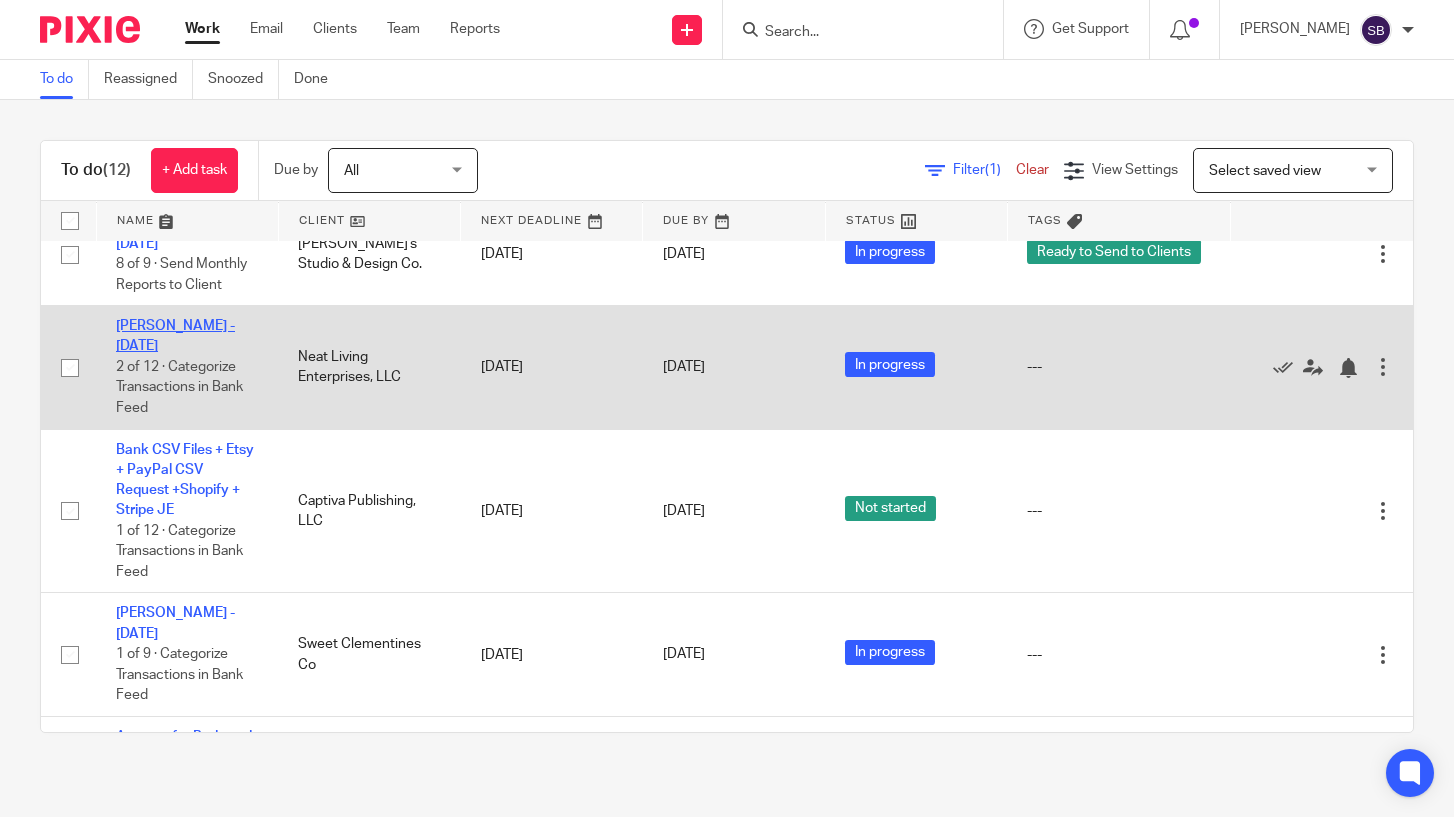 click on "Flavia Andrews - June 2025" at bounding box center (175, 336) 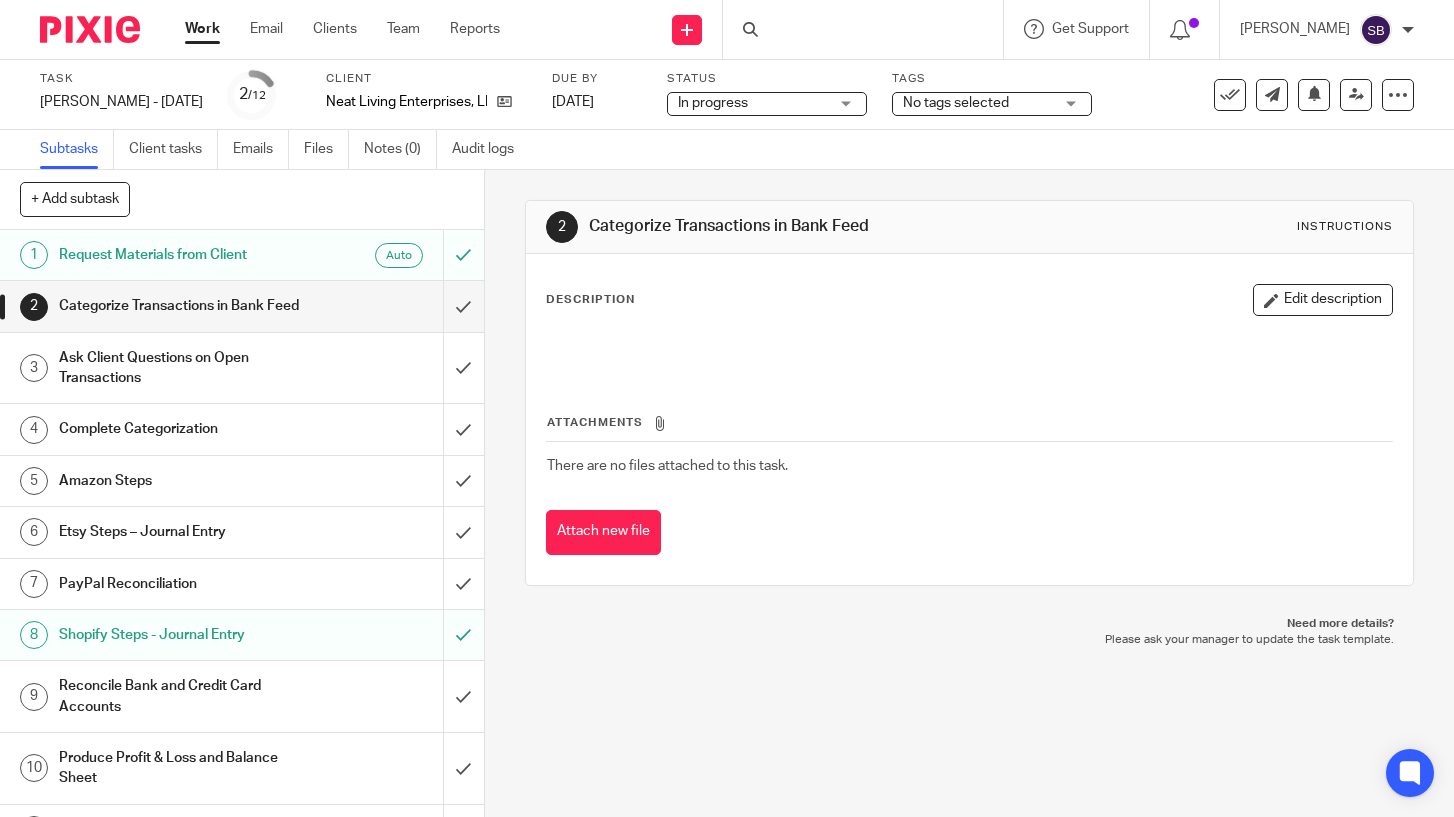 scroll, scrollTop: 0, scrollLeft: 0, axis: both 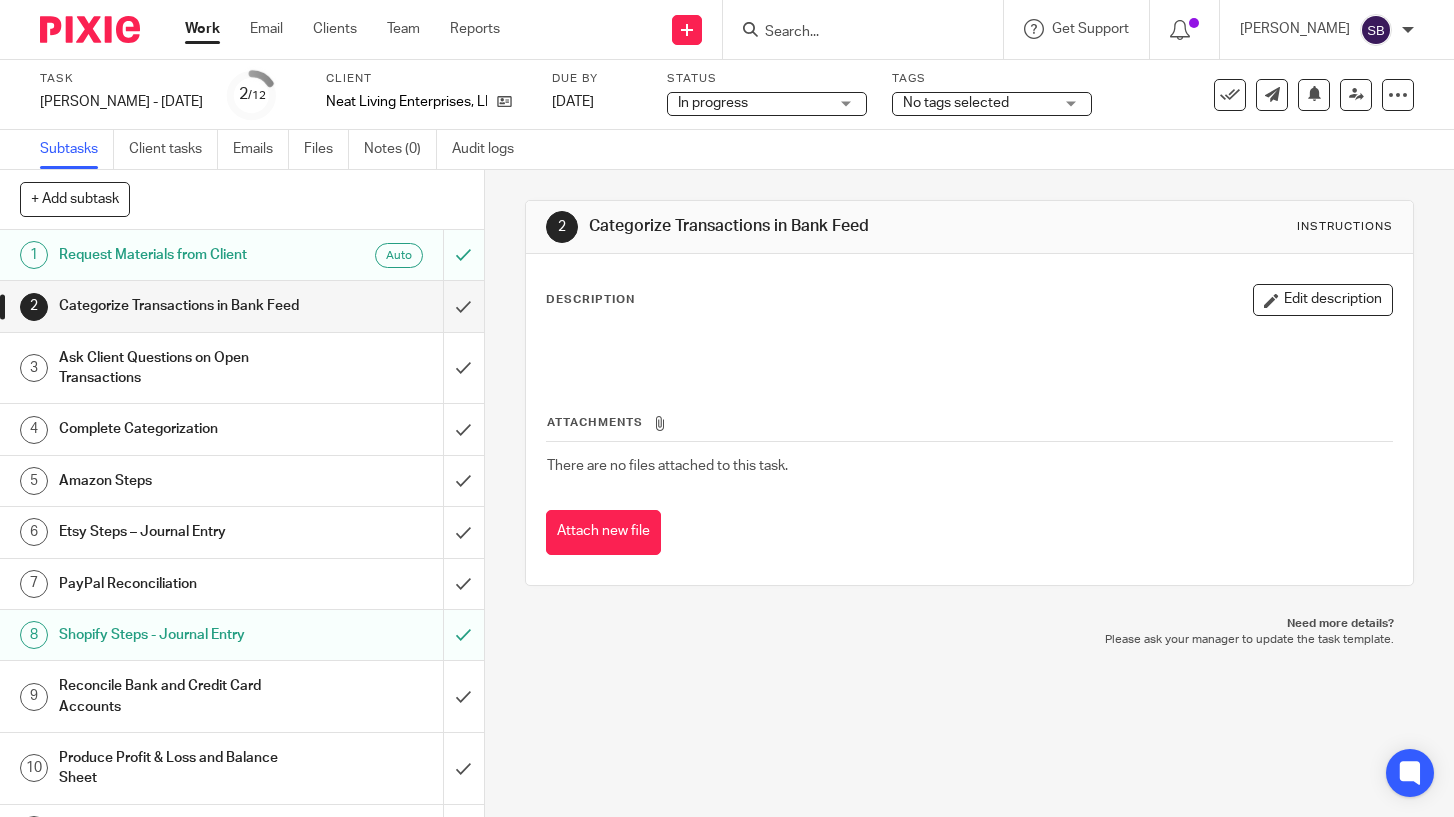 click on "Work" at bounding box center (202, 29) 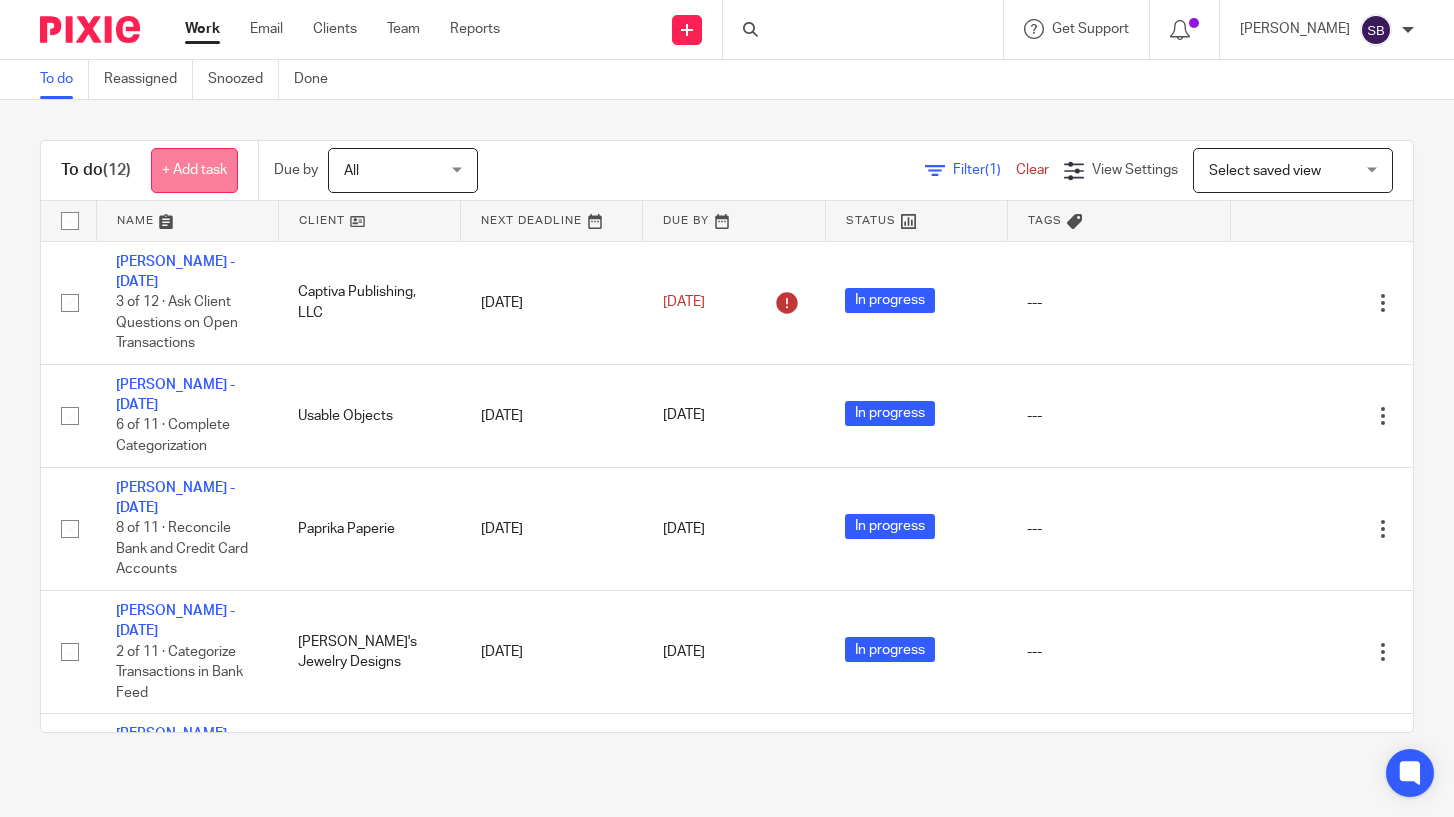 scroll, scrollTop: 0, scrollLeft: 0, axis: both 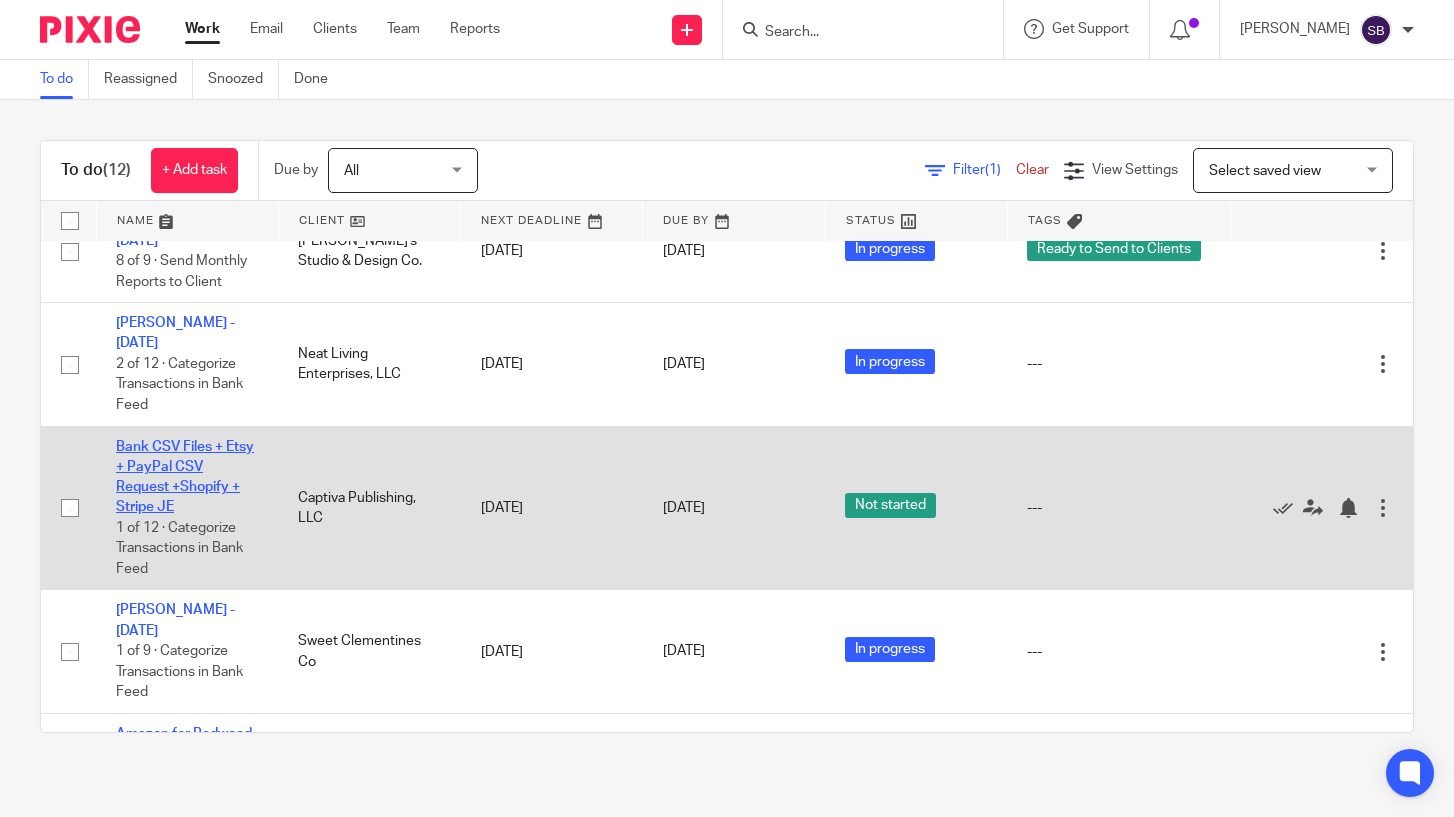 click on "Bank CSV Files + Etsy +  PayPal CSV Request +Shopify + Stripe JE" at bounding box center [185, 477] 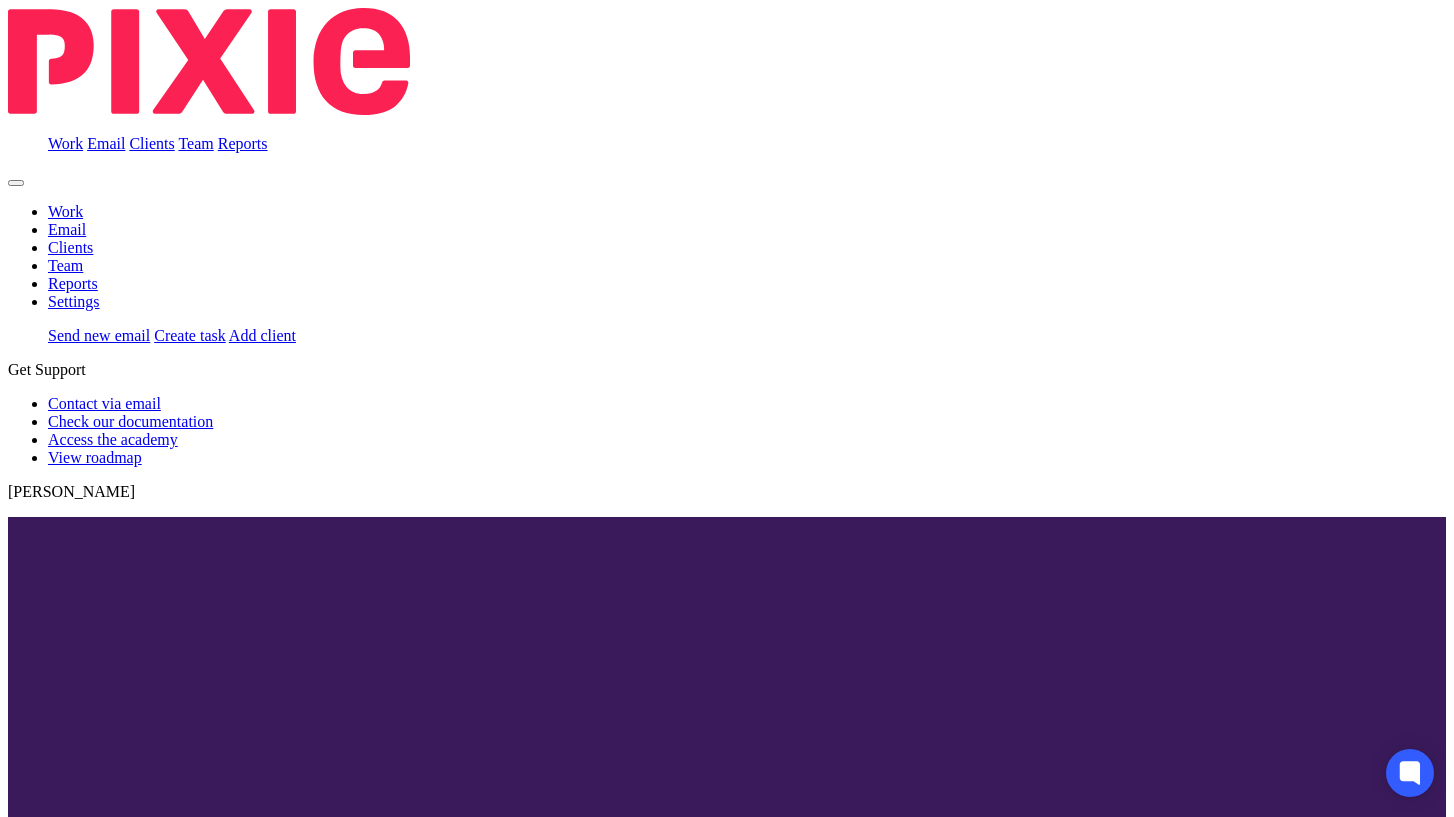 scroll, scrollTop: 0, scrollLeft: 0, axis: both 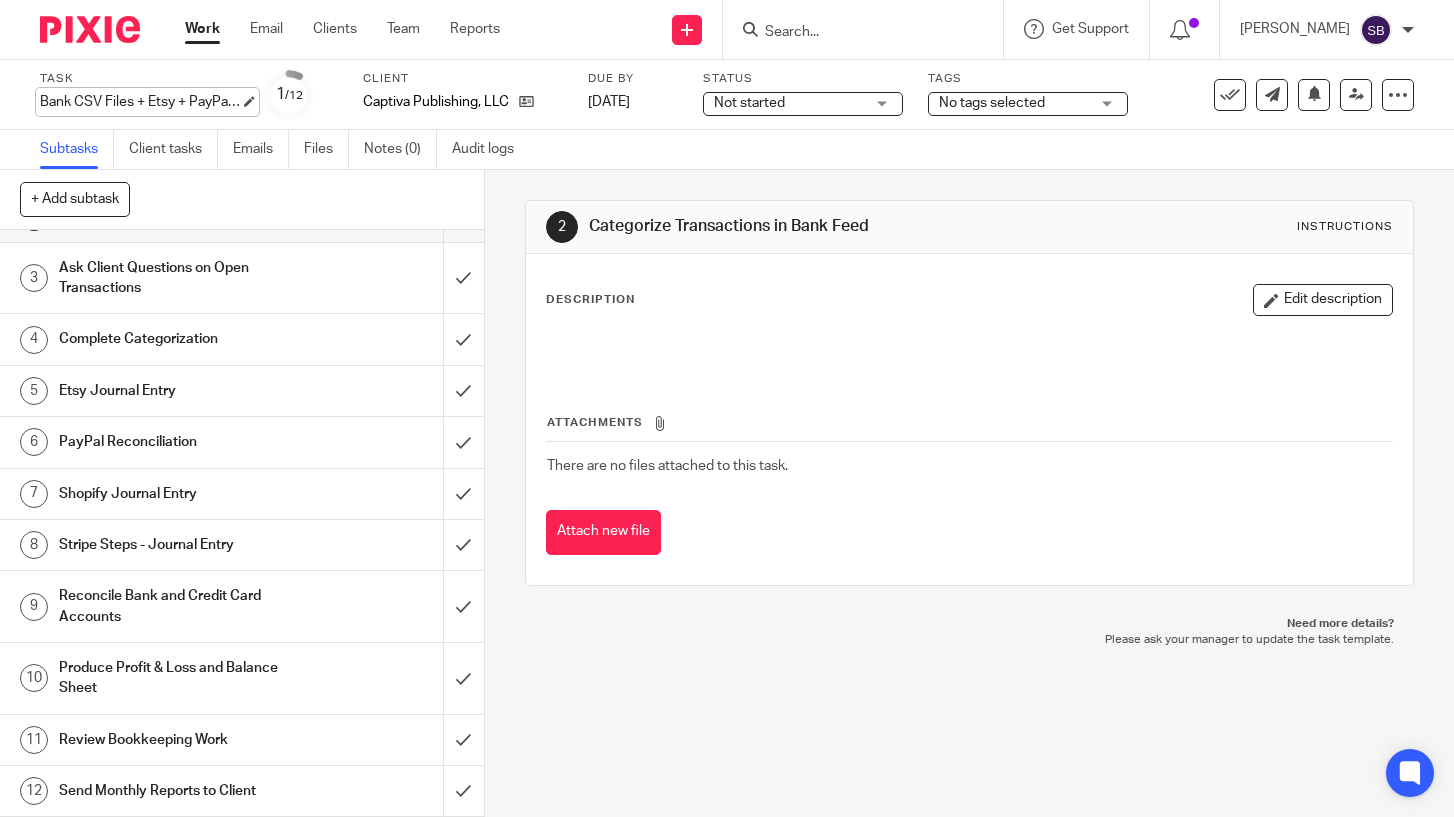 click on "Bank CSV Files + Etsy +  PayPal CSV Request +Shopify + Stripe JE   Save
Bank CSV Files + Etsy +  PayPal CSV Request +Shopify + Stripe JE" at bounding box center (140, 102) 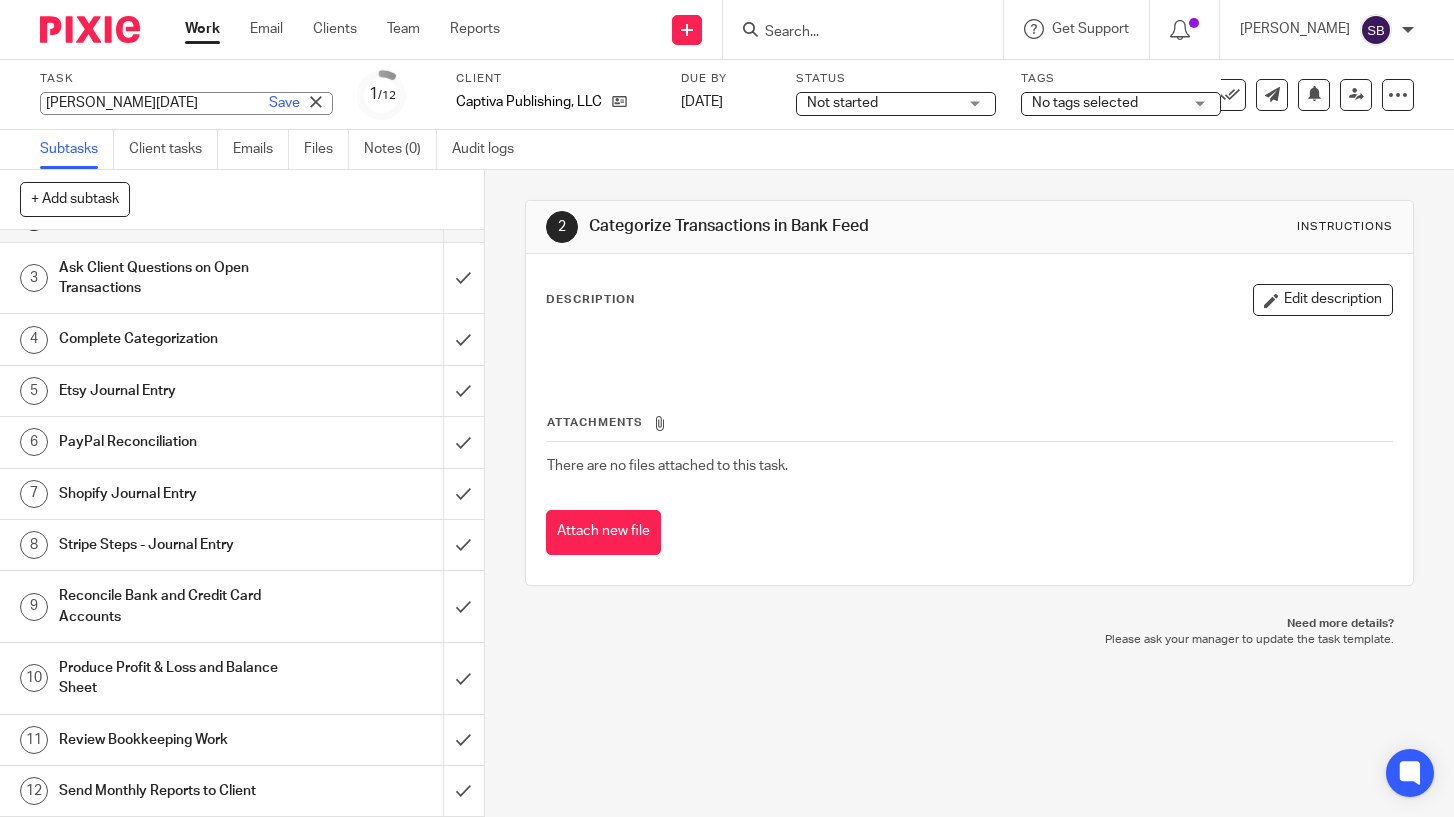 click on "Bonnie - June 2025" at bounding box center (186, 103) 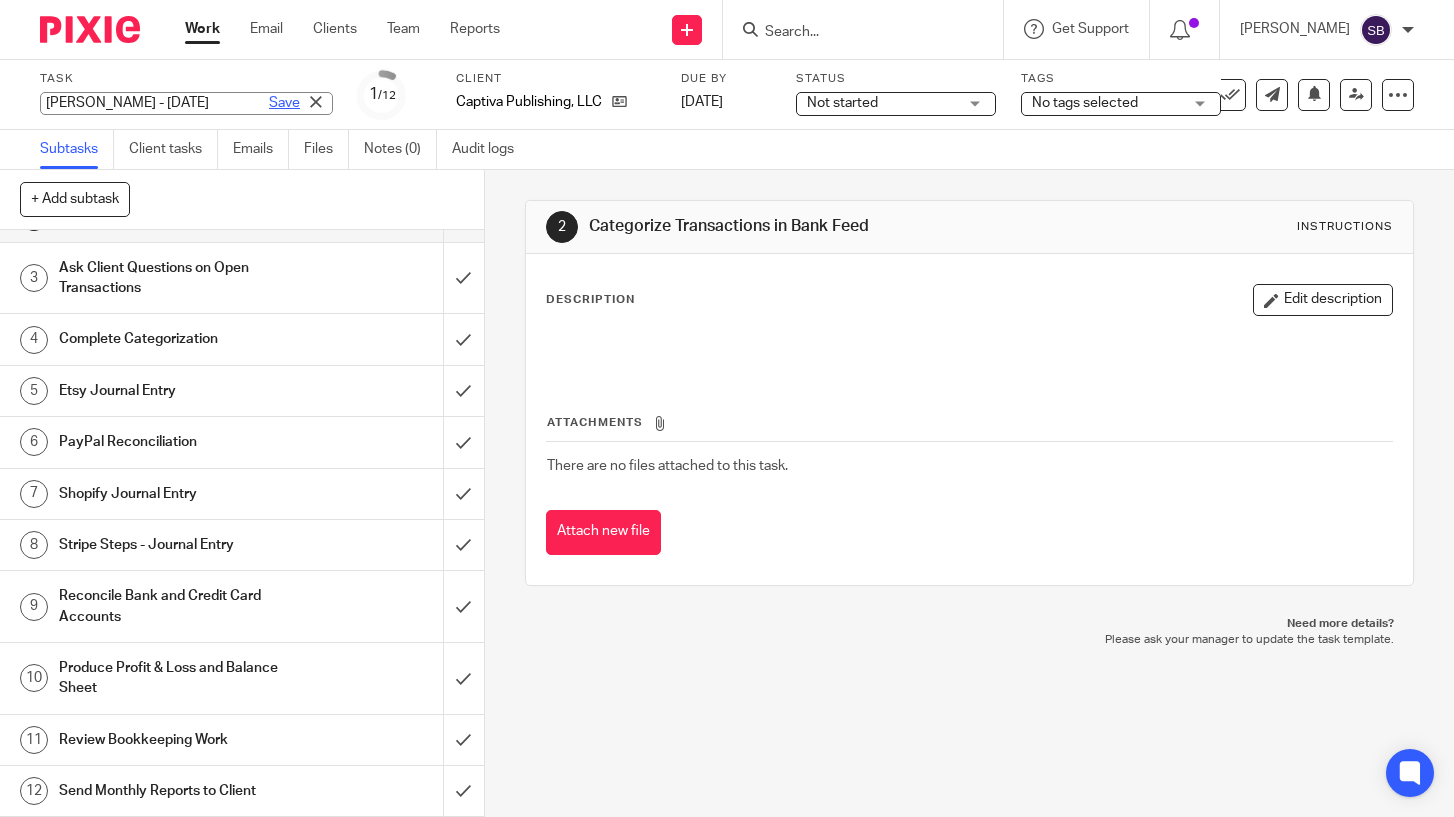 type on "Bonnie Paulsen - June 2025" 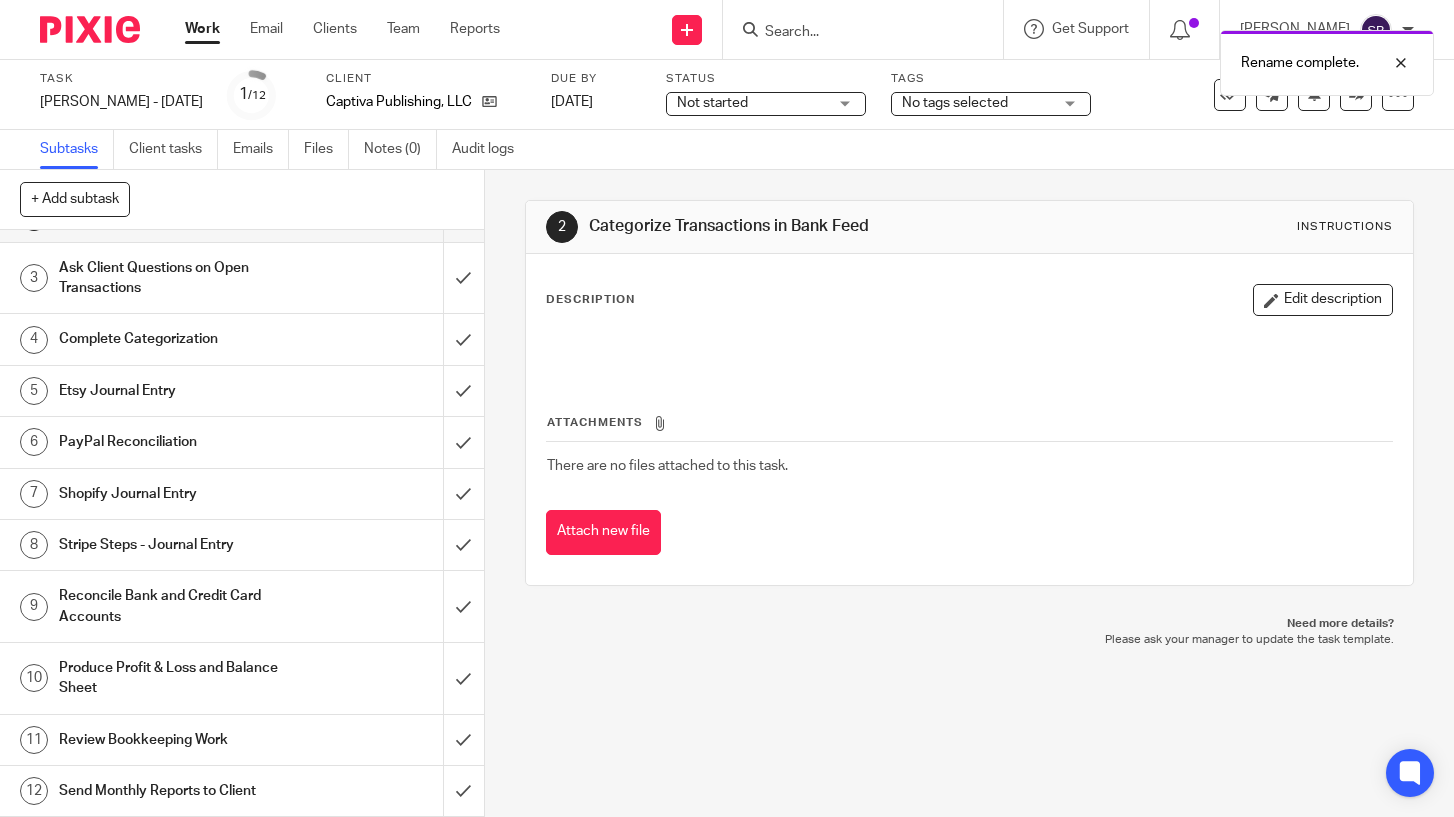 click on "Not started" at bounding box center (712, 103) 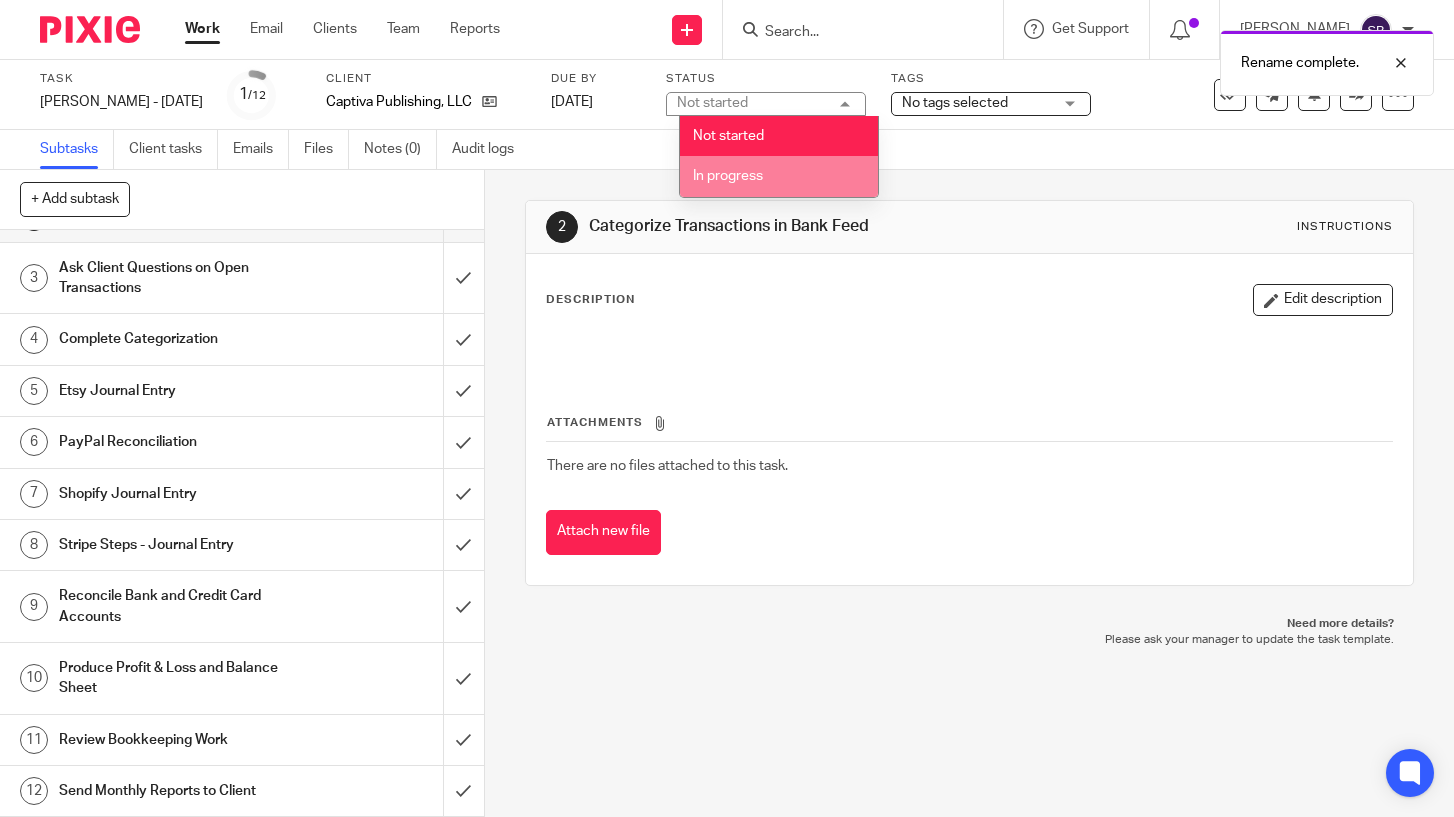 click on "In progress" at bounding box center (728, 176) 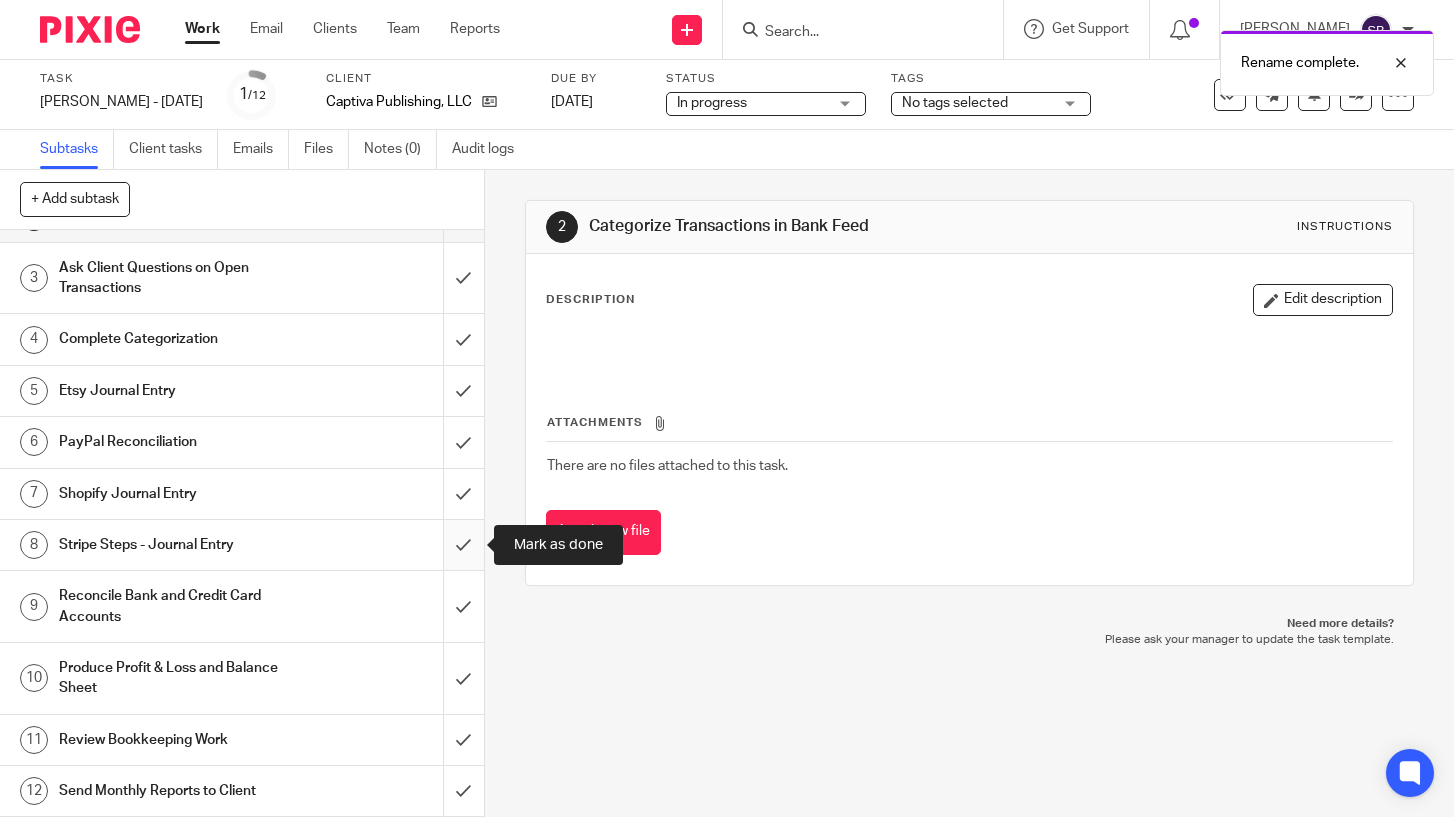 click at bounding box center (242, 545) 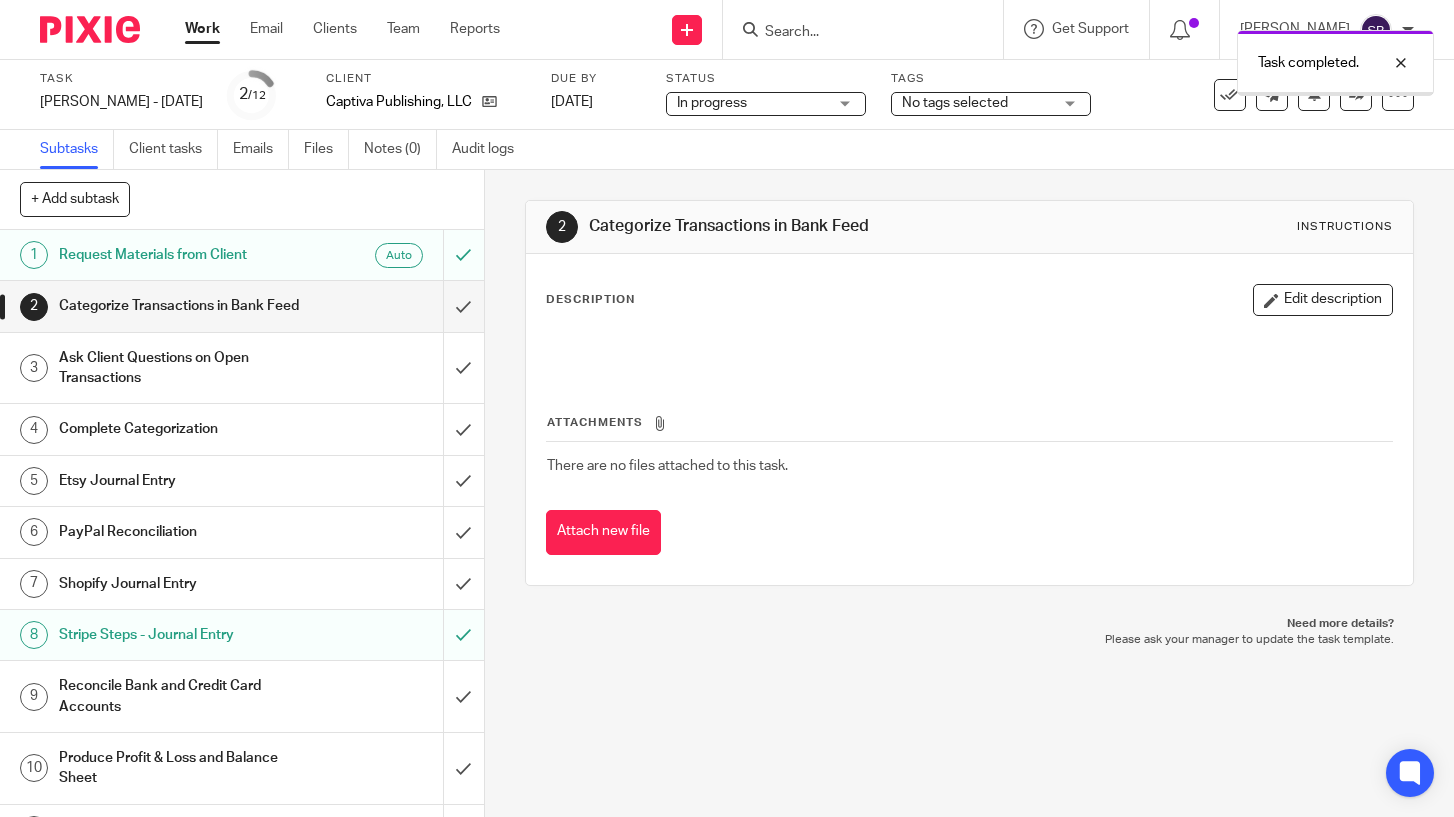 scroll, scrollTop: 0, scrollLeft: 0, axis: both 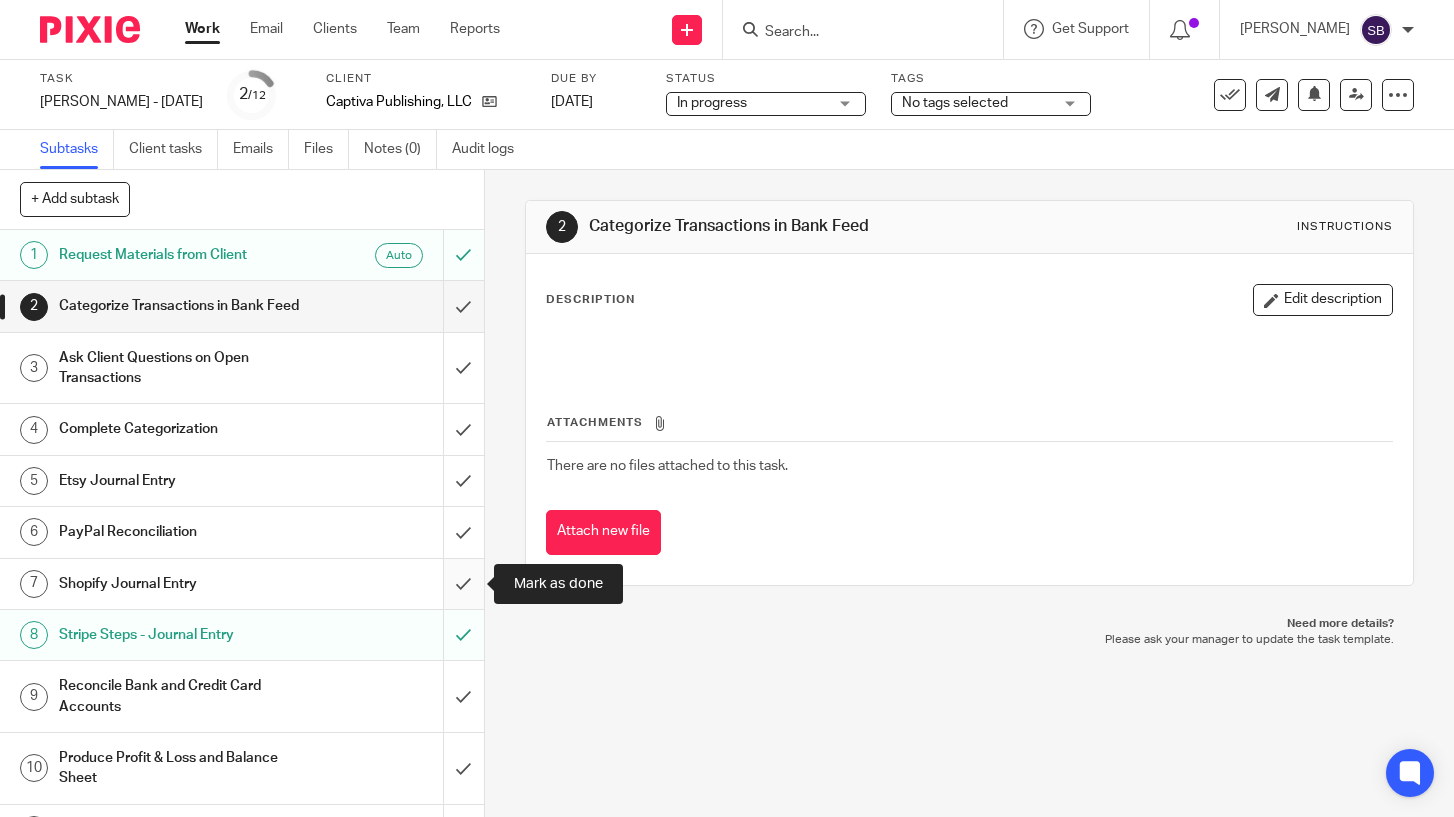 click at bounding box center [242, 584] 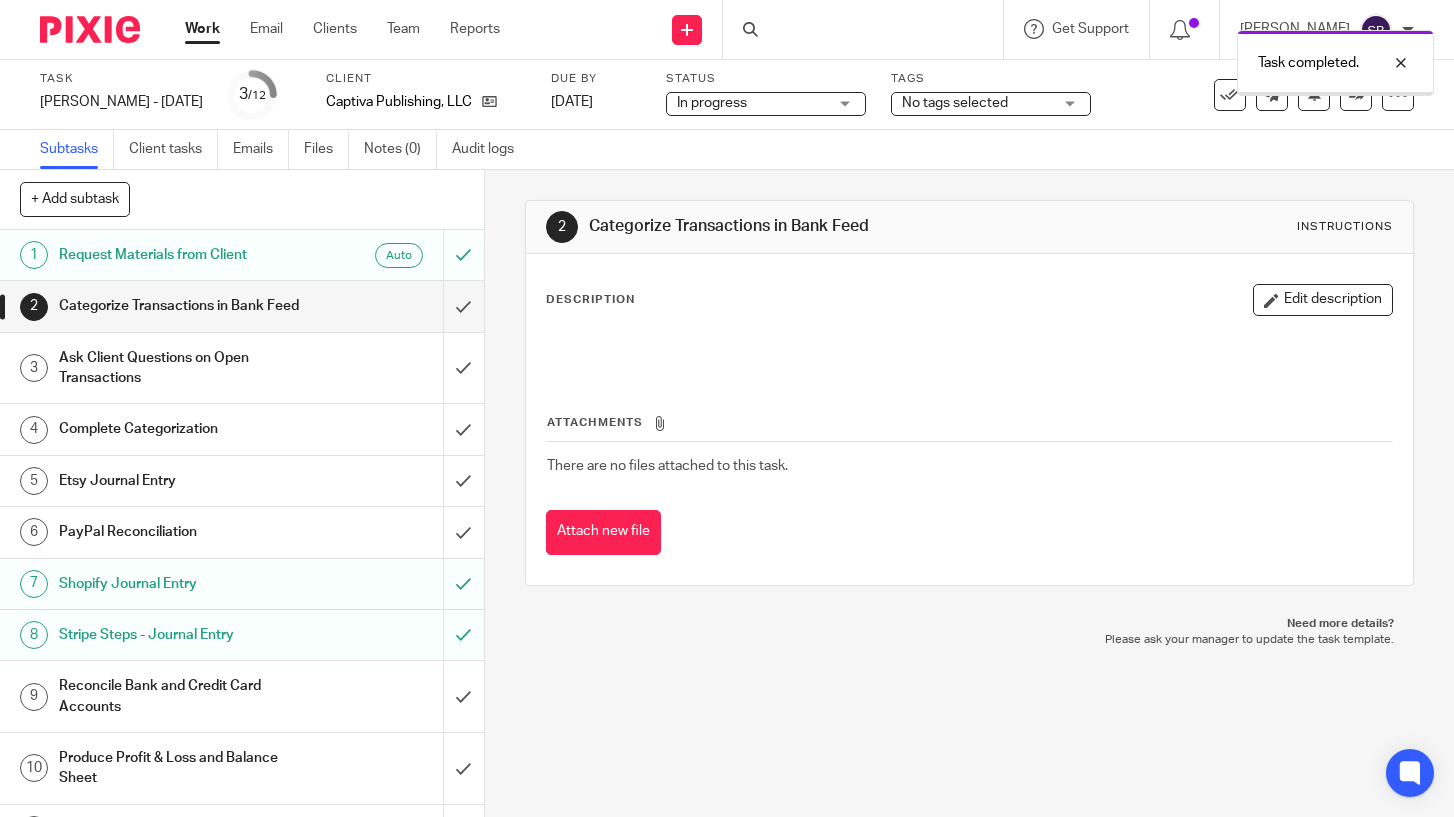 scroll, scrollTop: 0, scrollLeft: 0, axis: both 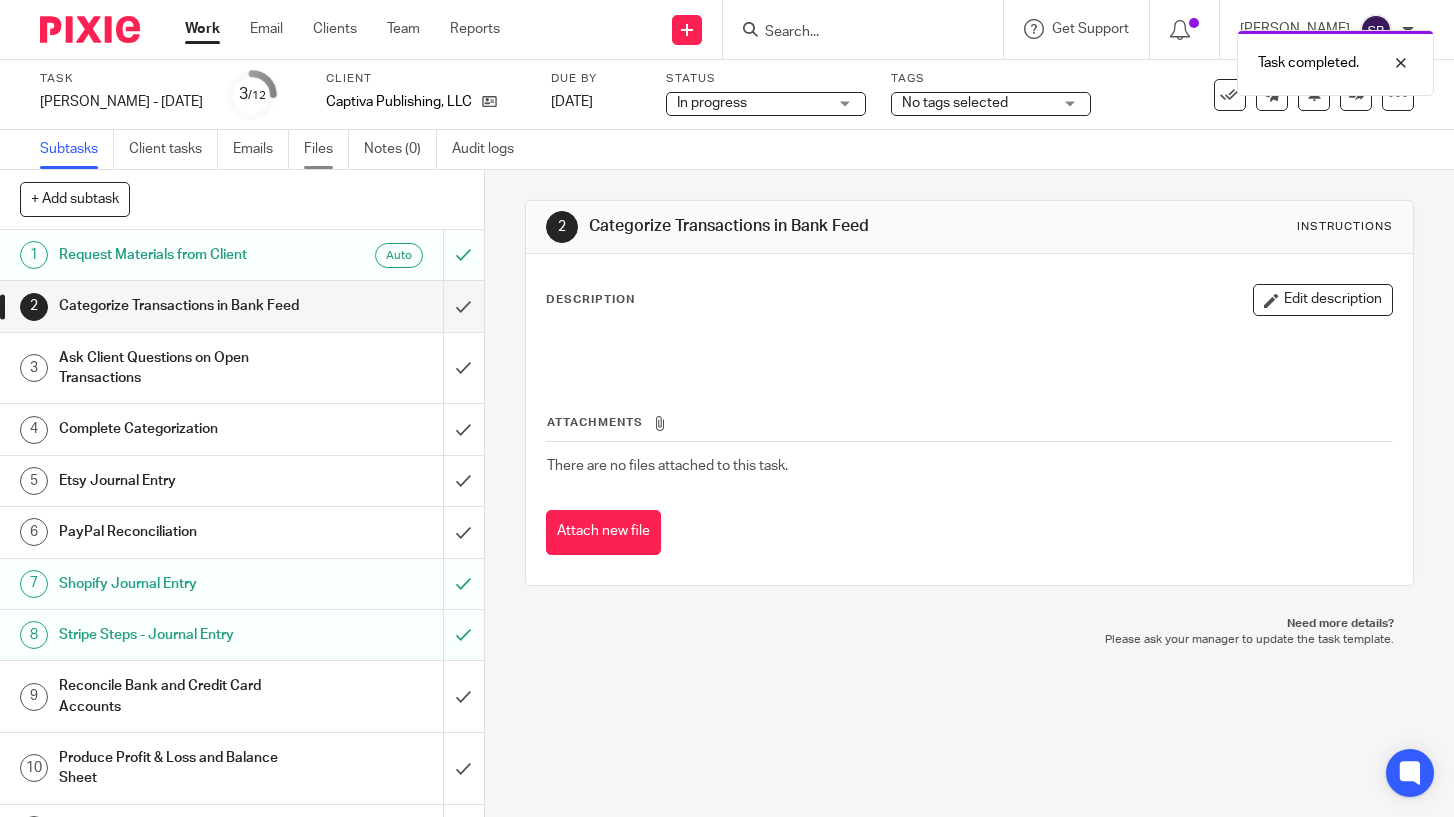 click on "Files" at bounding box center [326, 149] 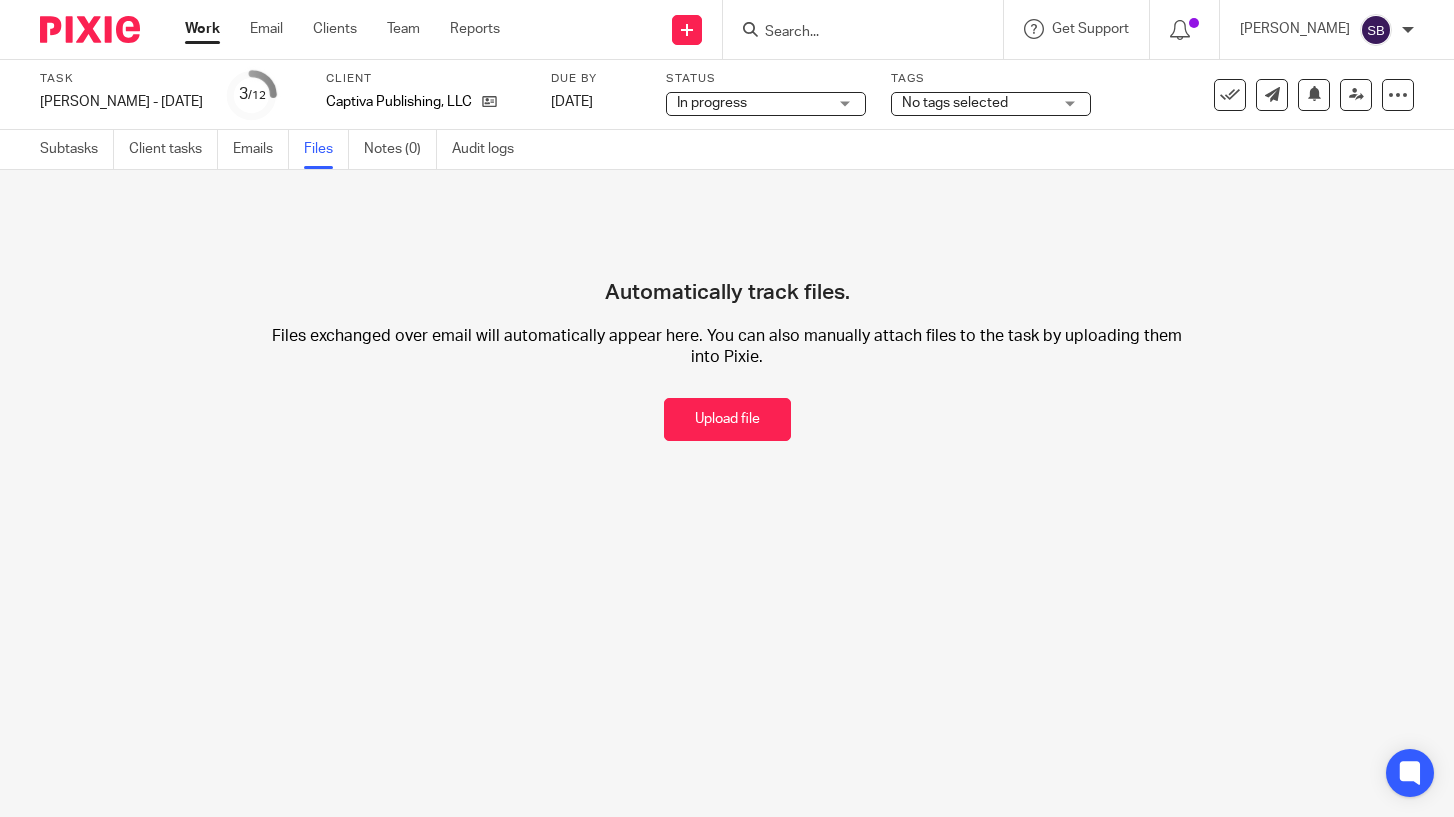 scroll, scrollTop: 0, scrollLeft: 0, axis: both 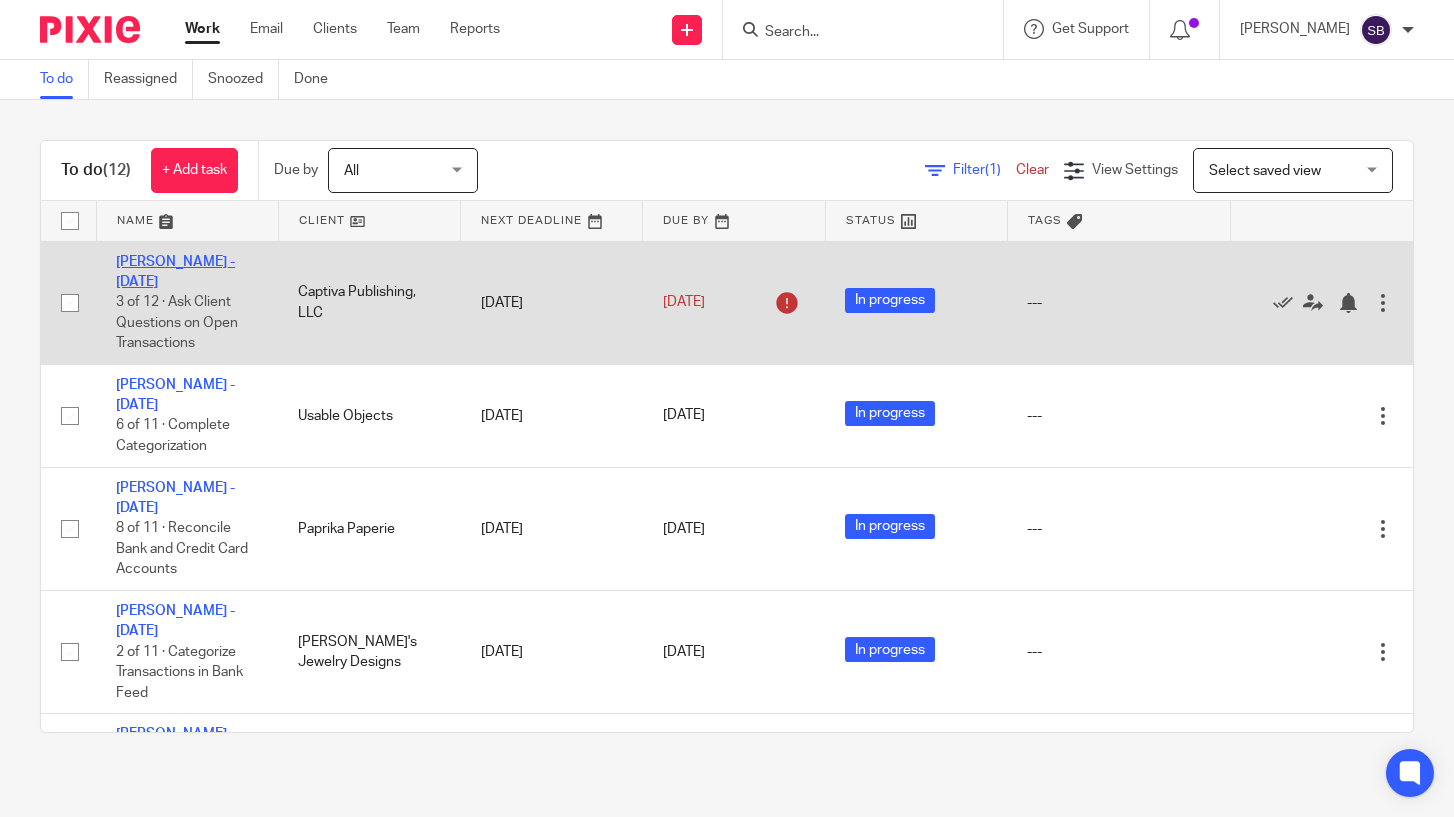click on "Bonnie - May 2025" at bounding box center [175, 272] 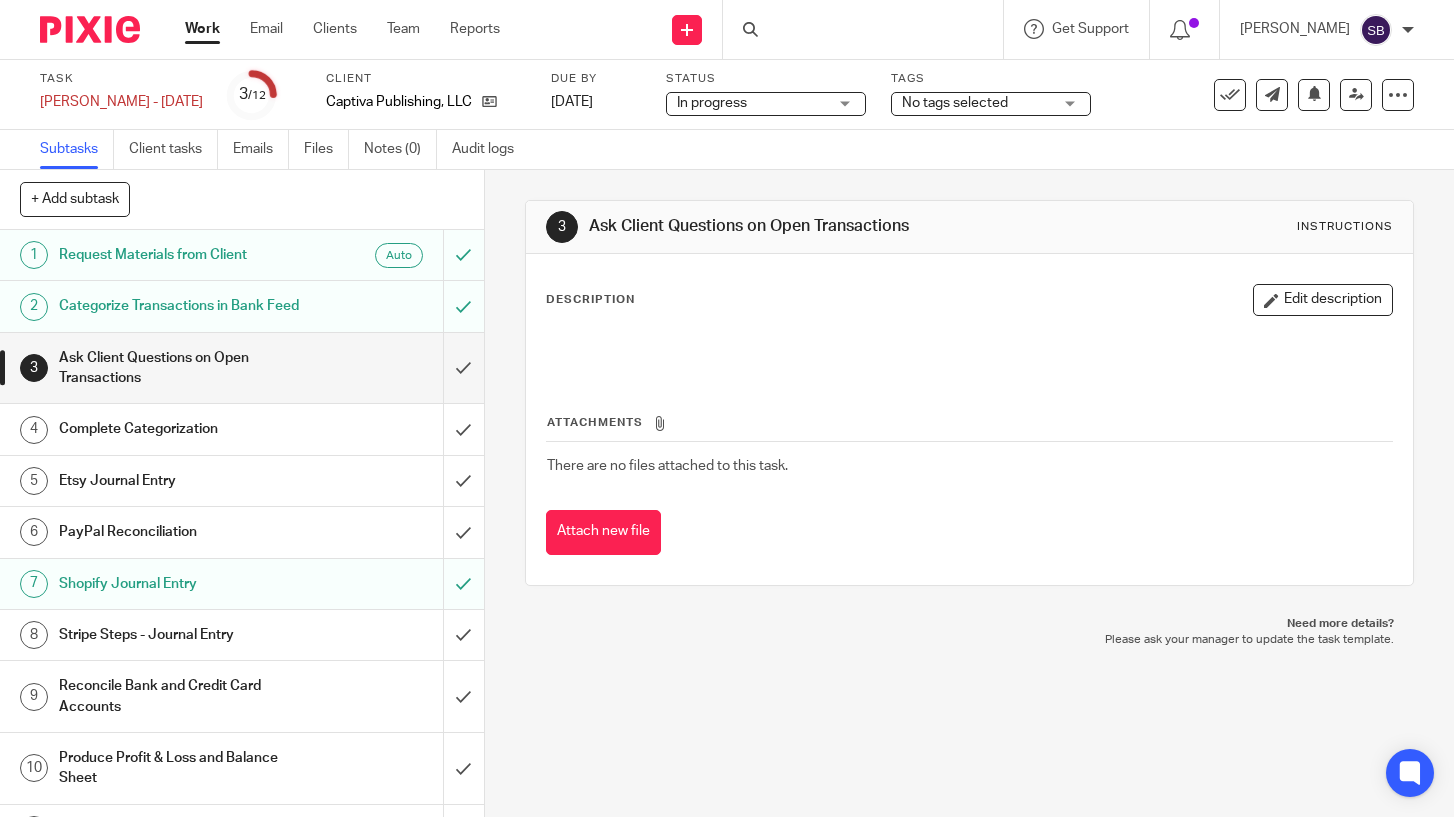 scroll, scrollTop: 0, scrollLeft: 0, axis: both 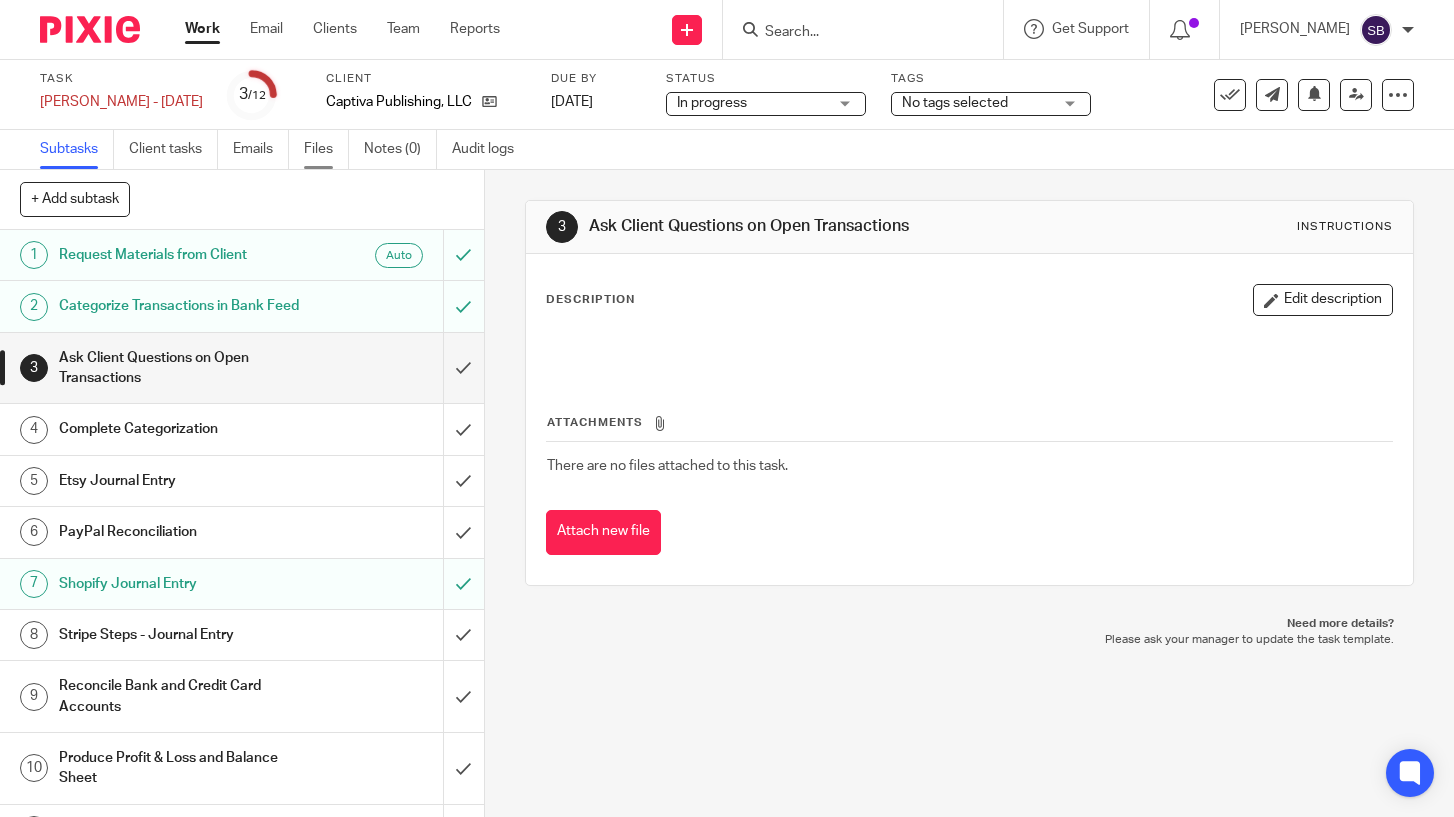 click on "Files" at bounding box center (326, 149) 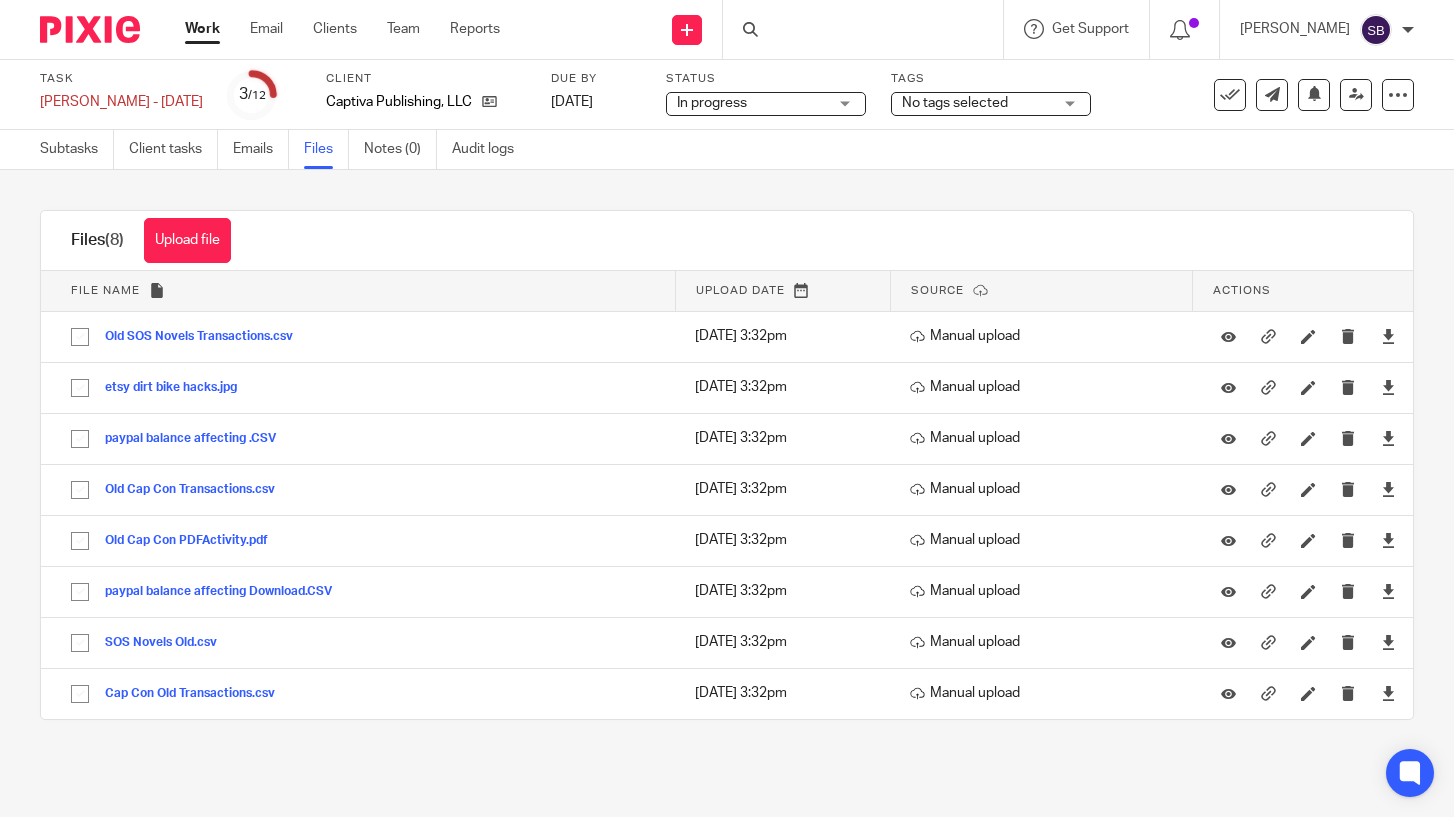 scroll, scrollTop: 0, scrollLeft: 0, axis: both 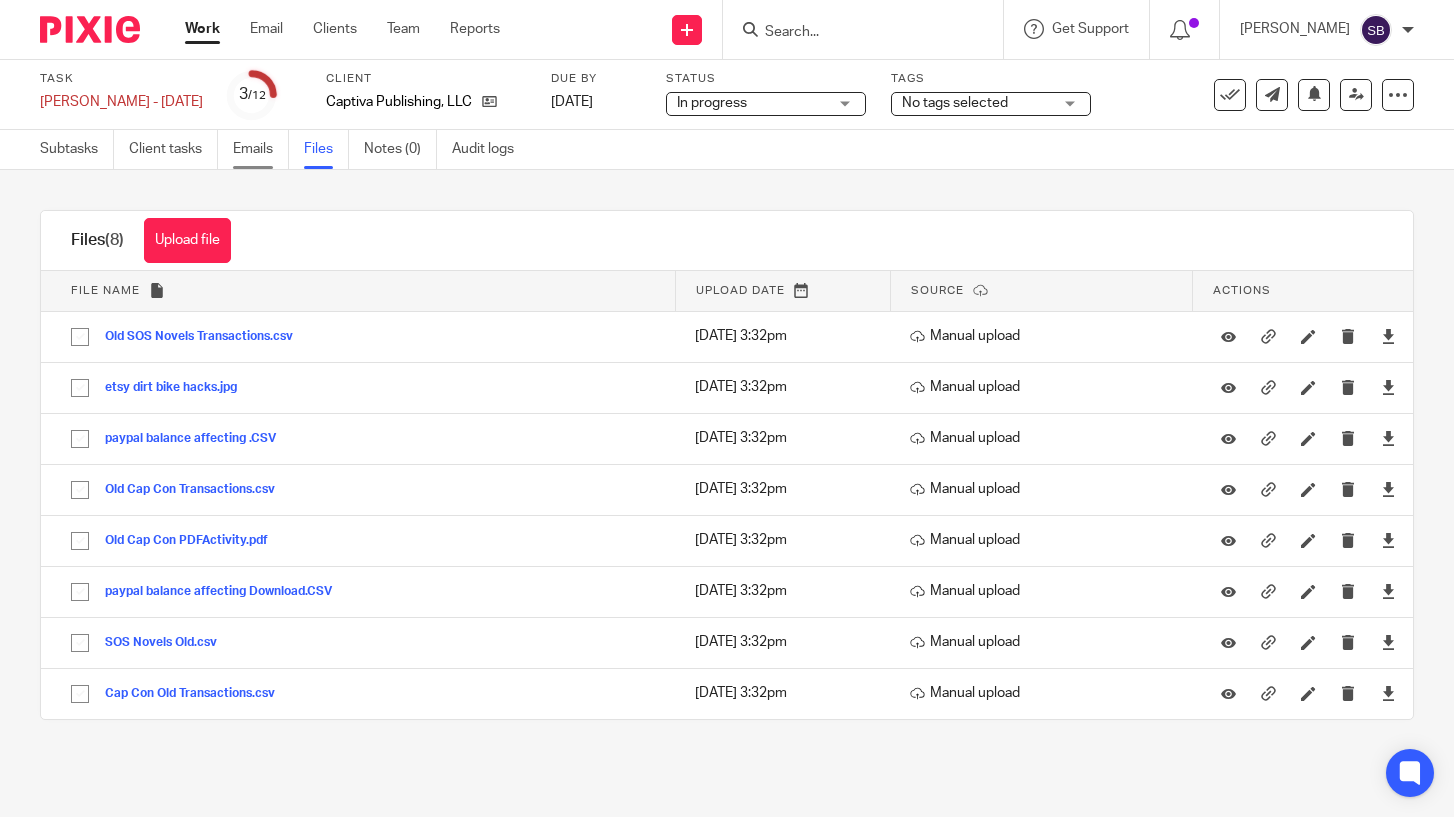 click on "Emails" at bounding box center [261, 149] 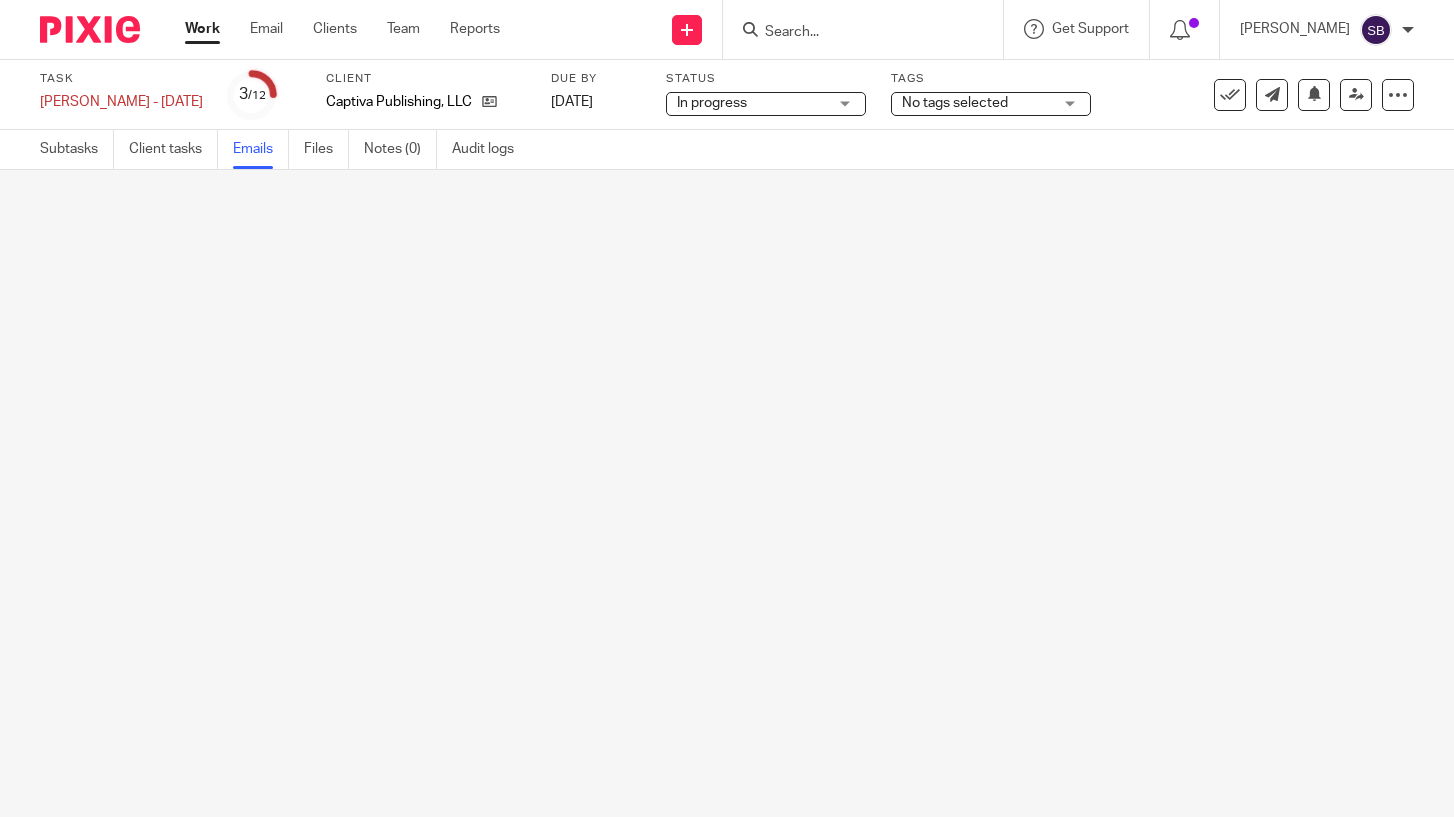 scroll, scrollTop: 0, scrollLeft: 0, axis: both 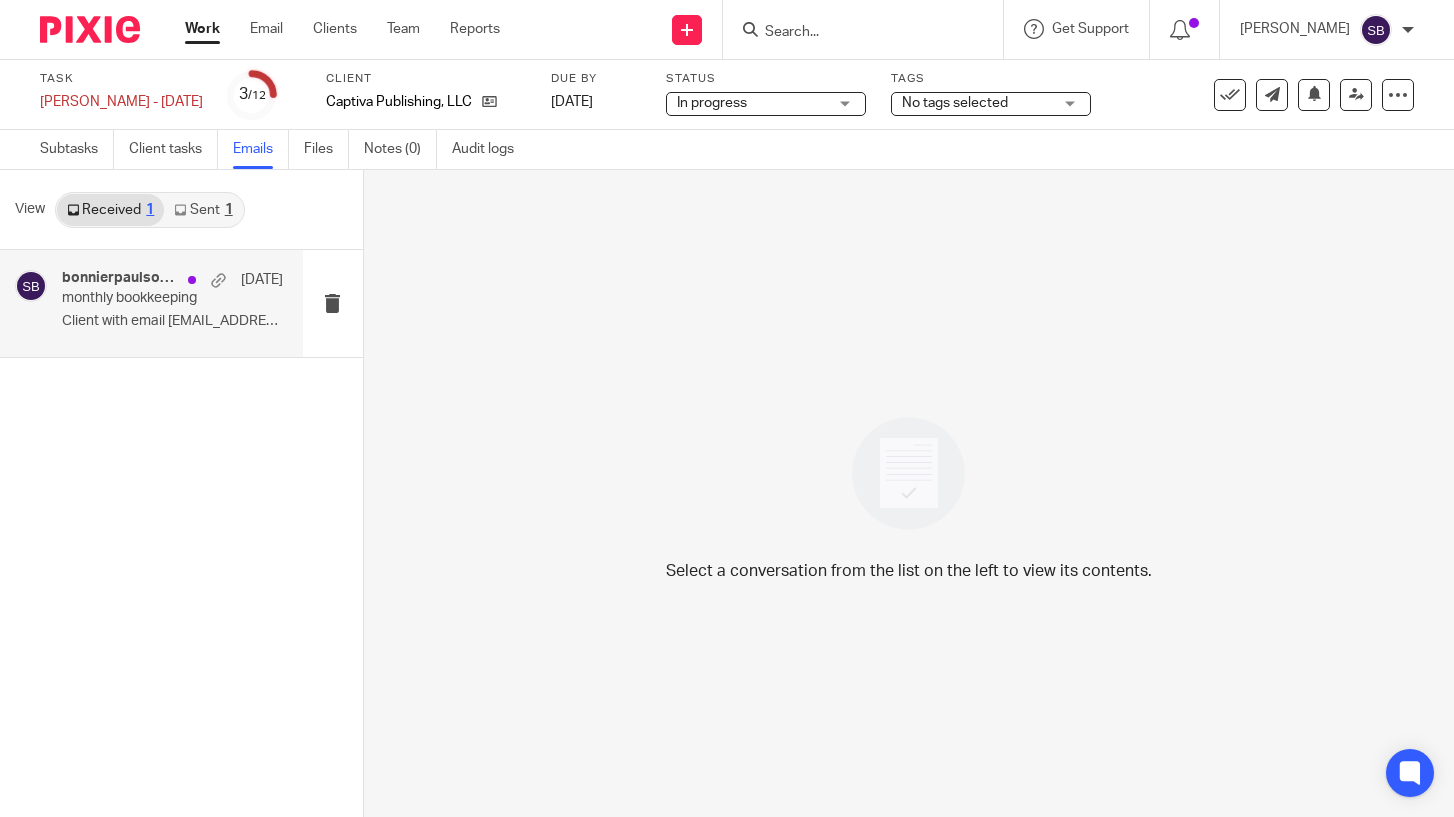 click on "bonnierpaulson, Me
[DATE]   monthly bookkeeping   Client with email [EMAIL_ADDRESS][DOMAIN_NAME]..." at bounding box center [151, 303] 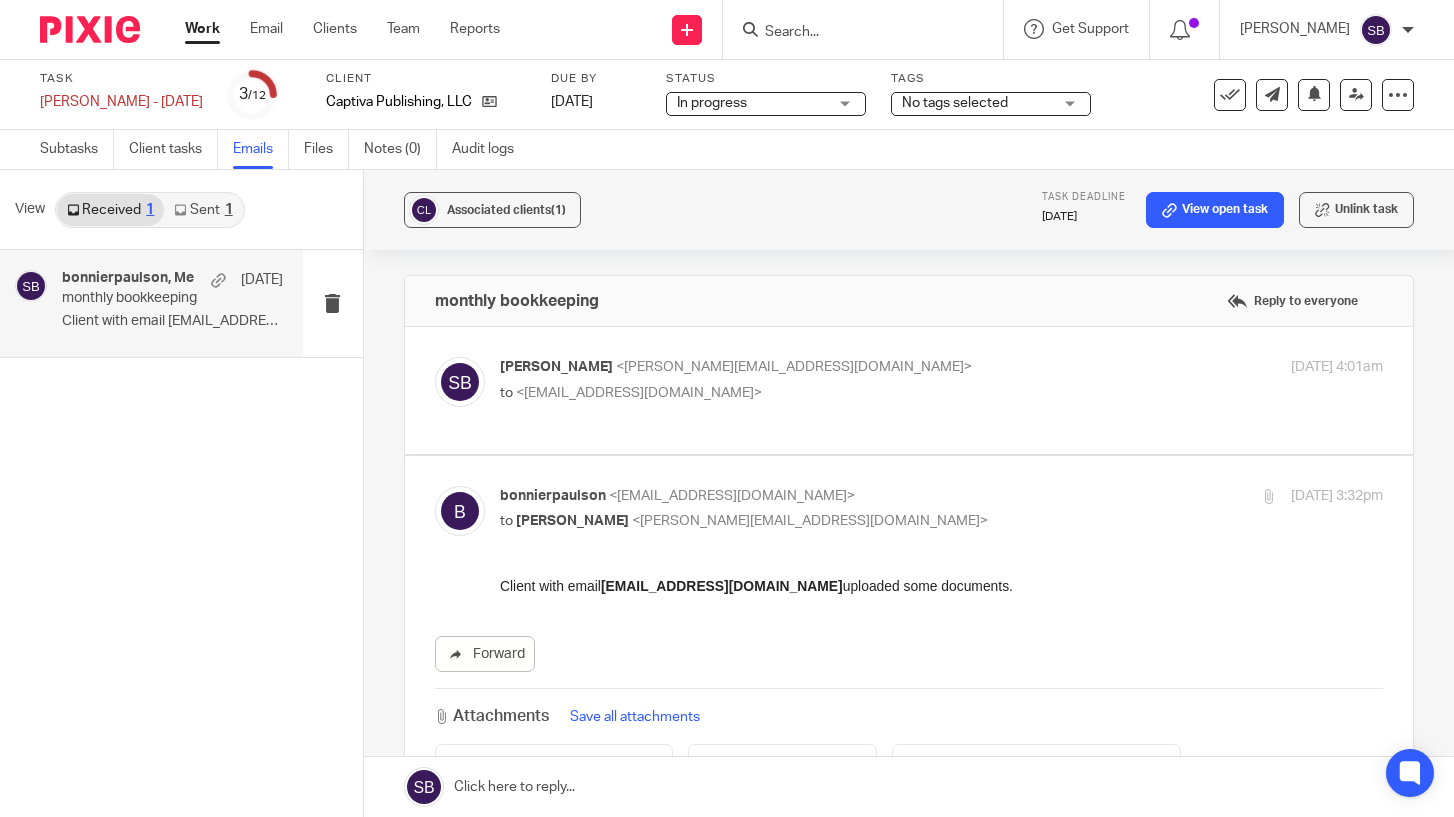scroll, scrollTop: 0, scrollLeft: 0, axis: both 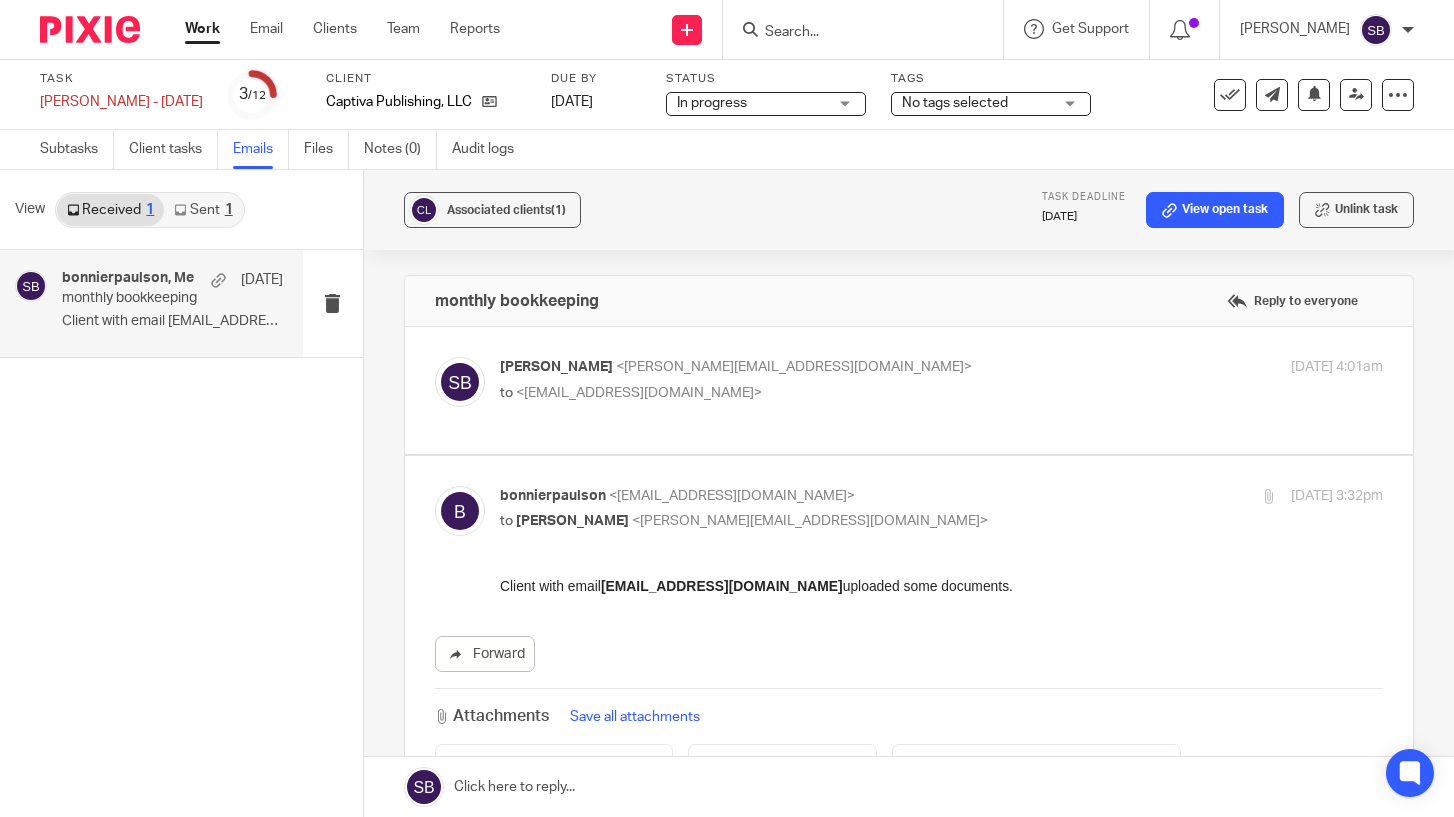 click at bounding box center [909, 390] 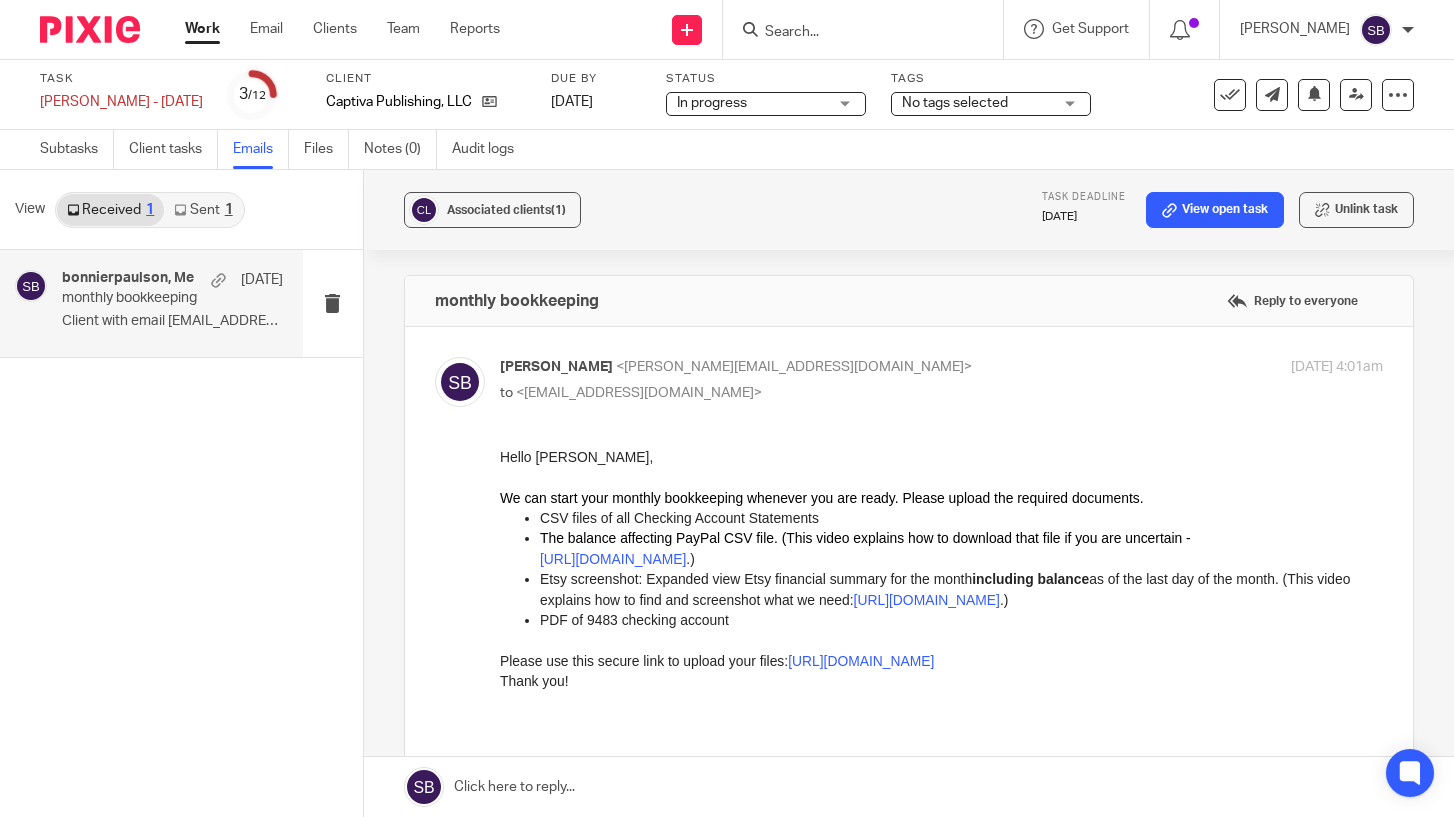 scroll, scrollTop: 0, scrollLeft: 0, axis: both 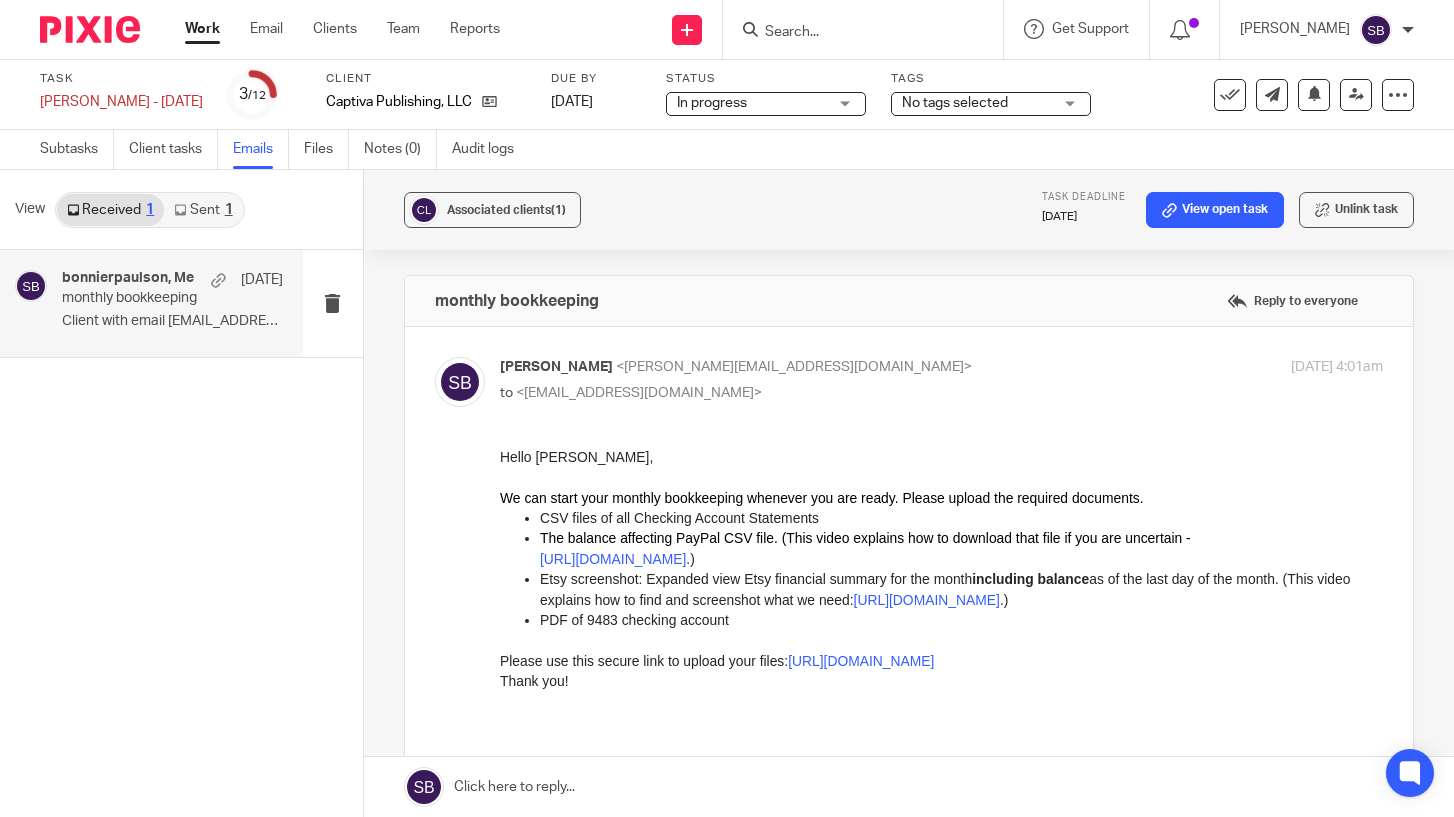 drag, startPoint x: 996, startPoint y: 1107, endPoint x: 1018, endPoint y: 659, distance: 448.53986 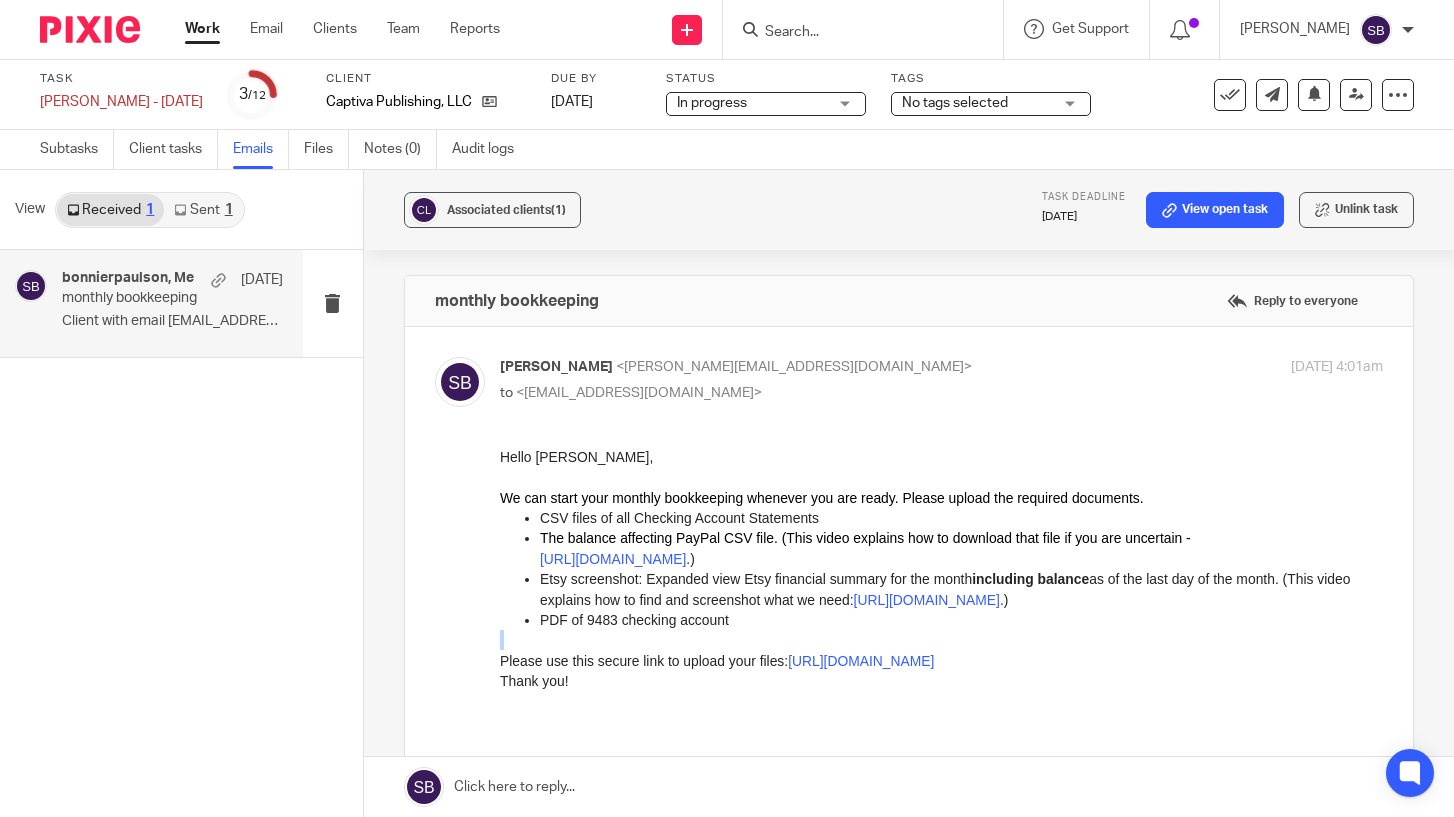 drag, startPoint x: 500, startPoint y: 662, endPoint x: 1291, endPoint y: 649, distance: 791.1068 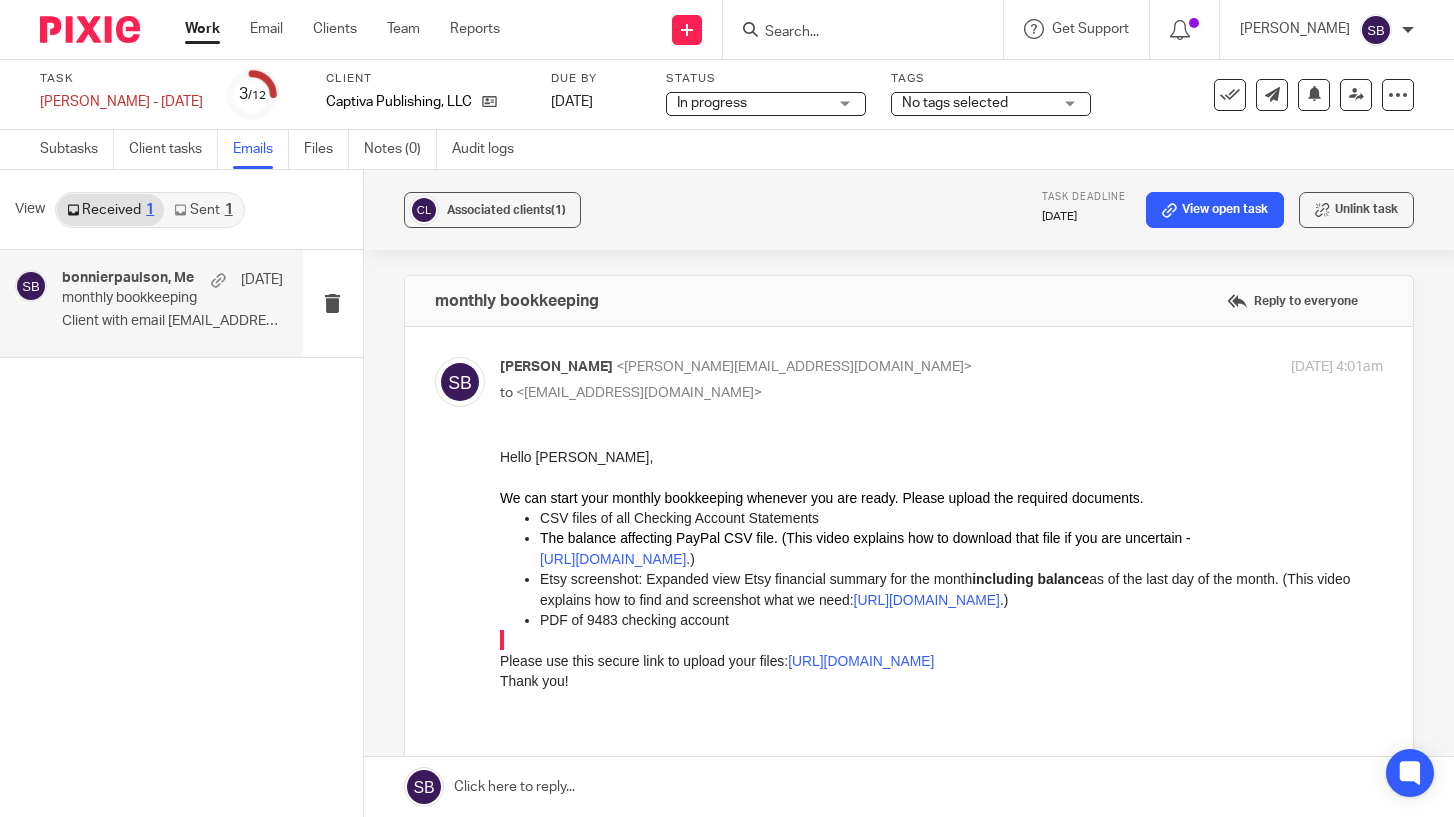 click on "Forward" at bounding box center [909, 638] 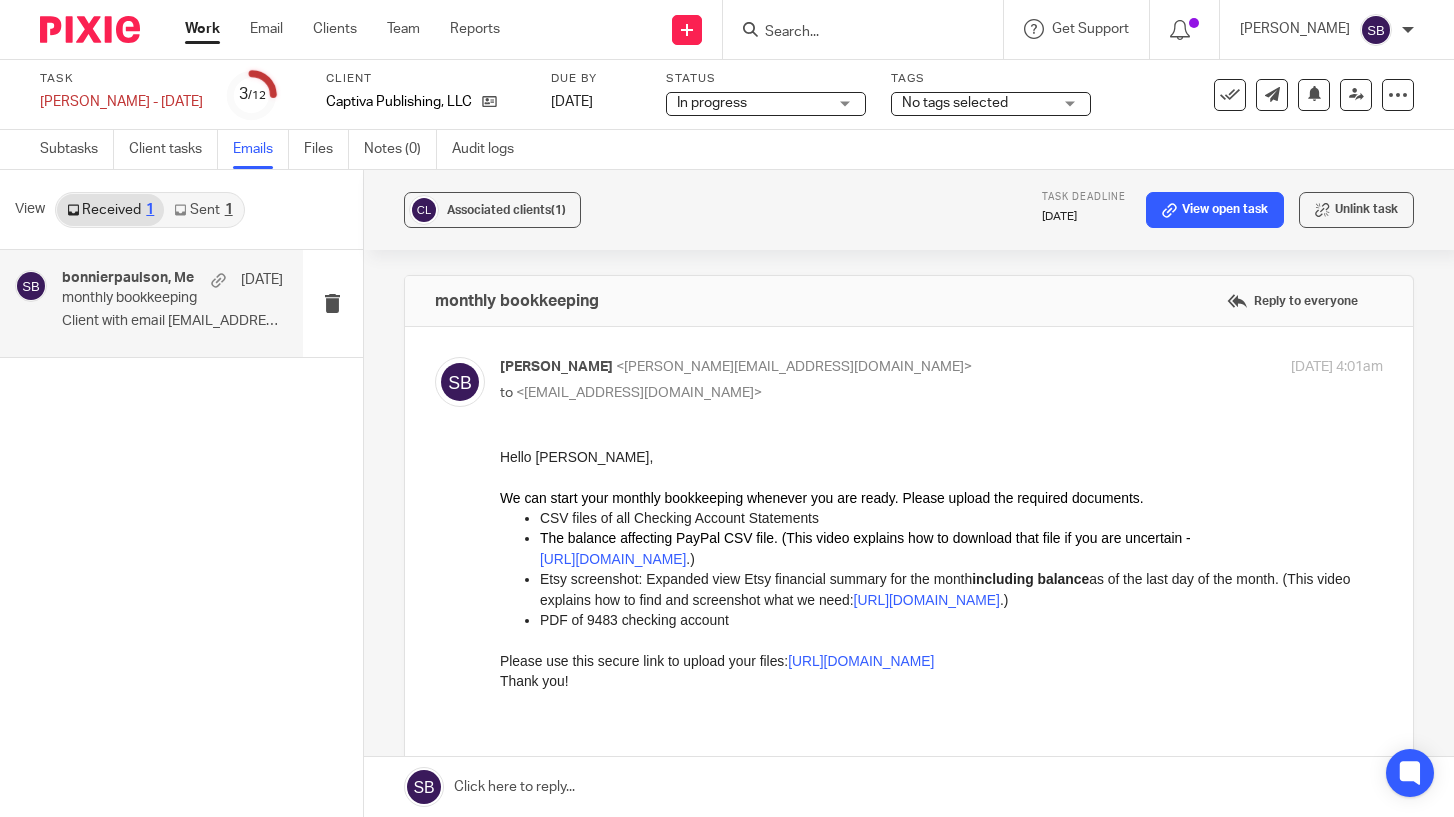 click on "Please use this secure link to upload your files:  https://evergold-accounting.usepixie.net/u/aa1455c36c26e3388c065102c3a00177" at bounding box center (941, 661) 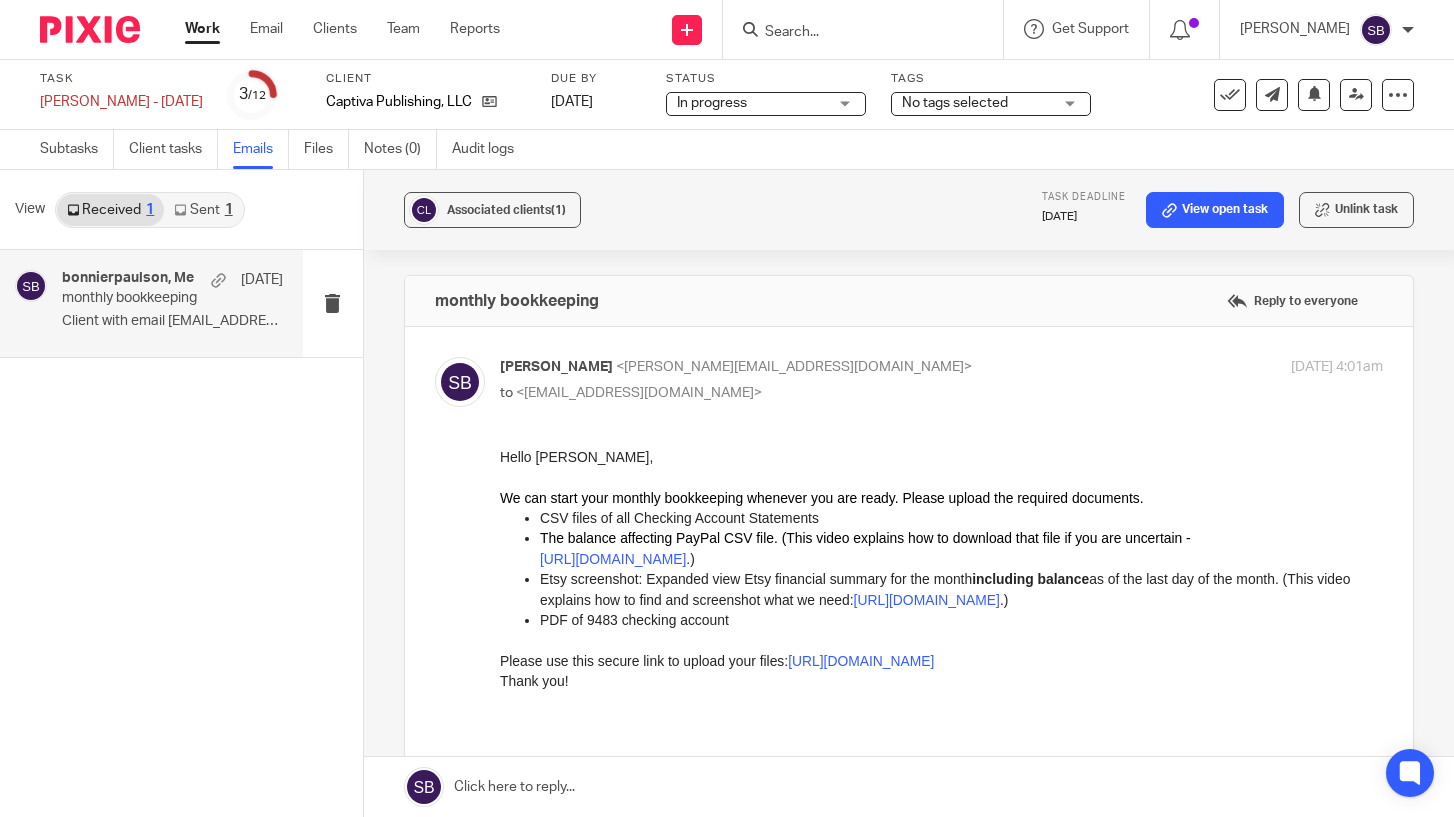 drag, startPoint x: 499, startPoint y: 661, endPoint x: 1355, endPoint y: 653, distance: 856.03735 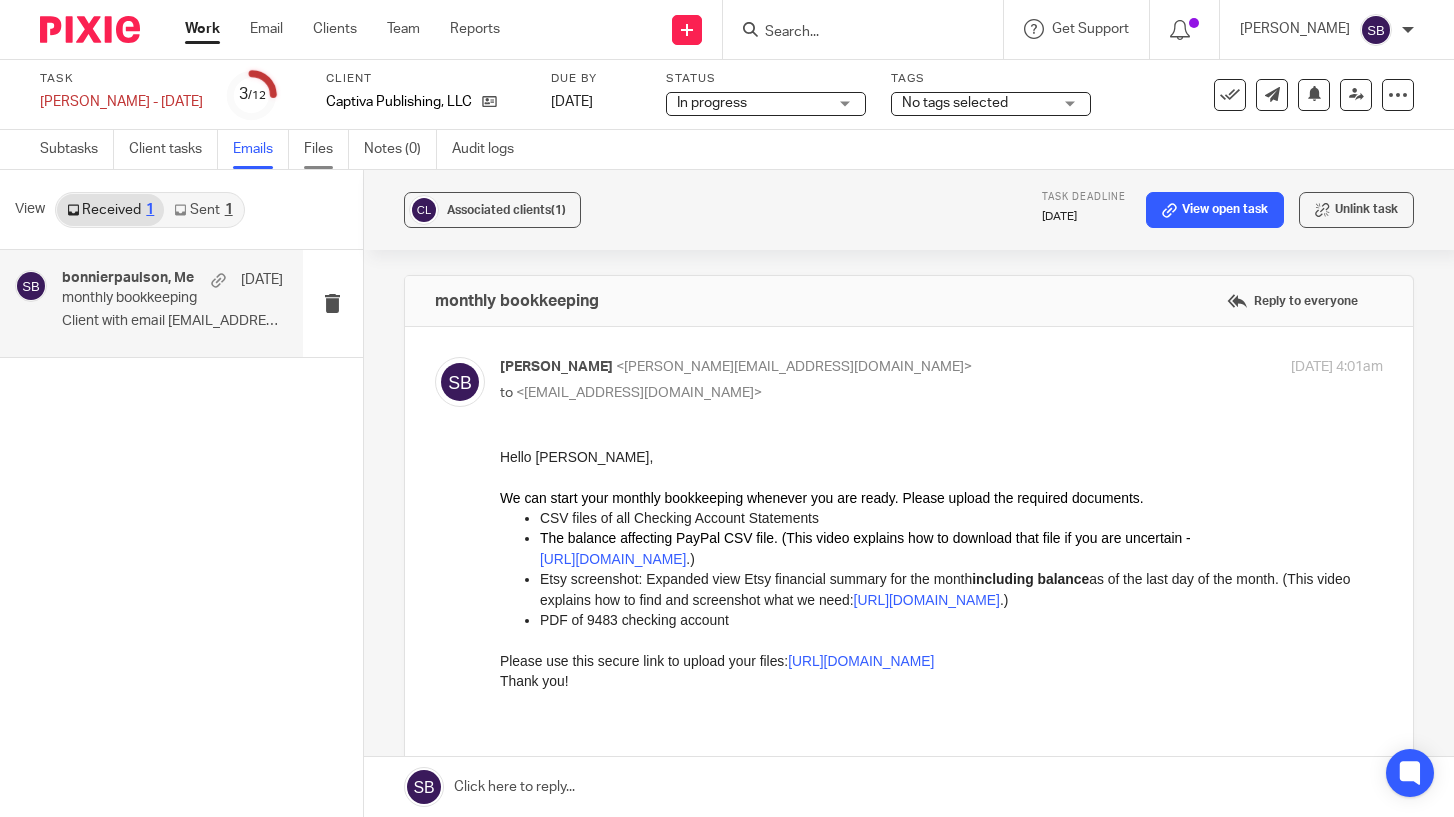 click on "Files" at bounding box center [326, 149] 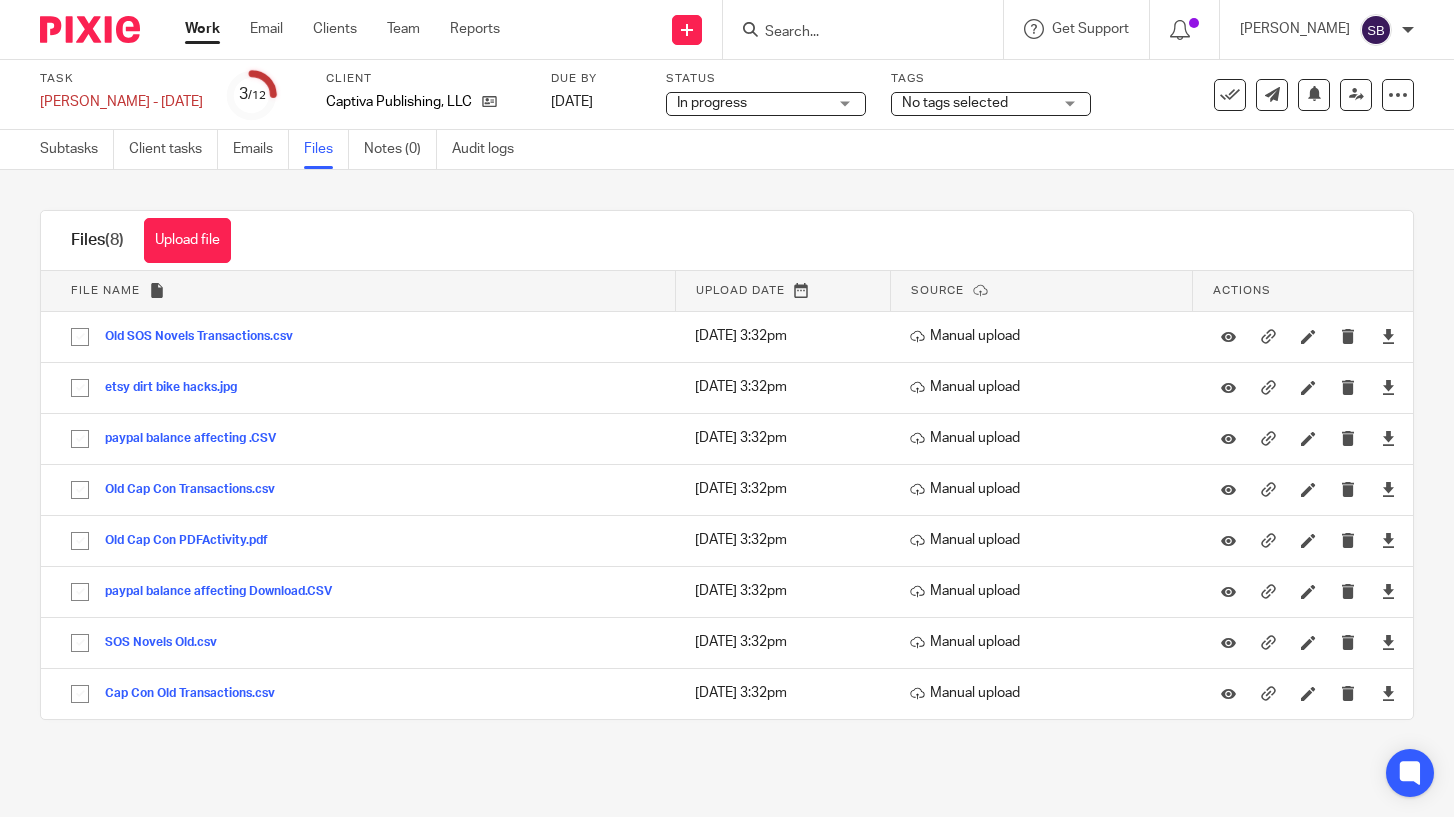 scroll, scrollTop: 0, scrollLeft: 0, axis: both 